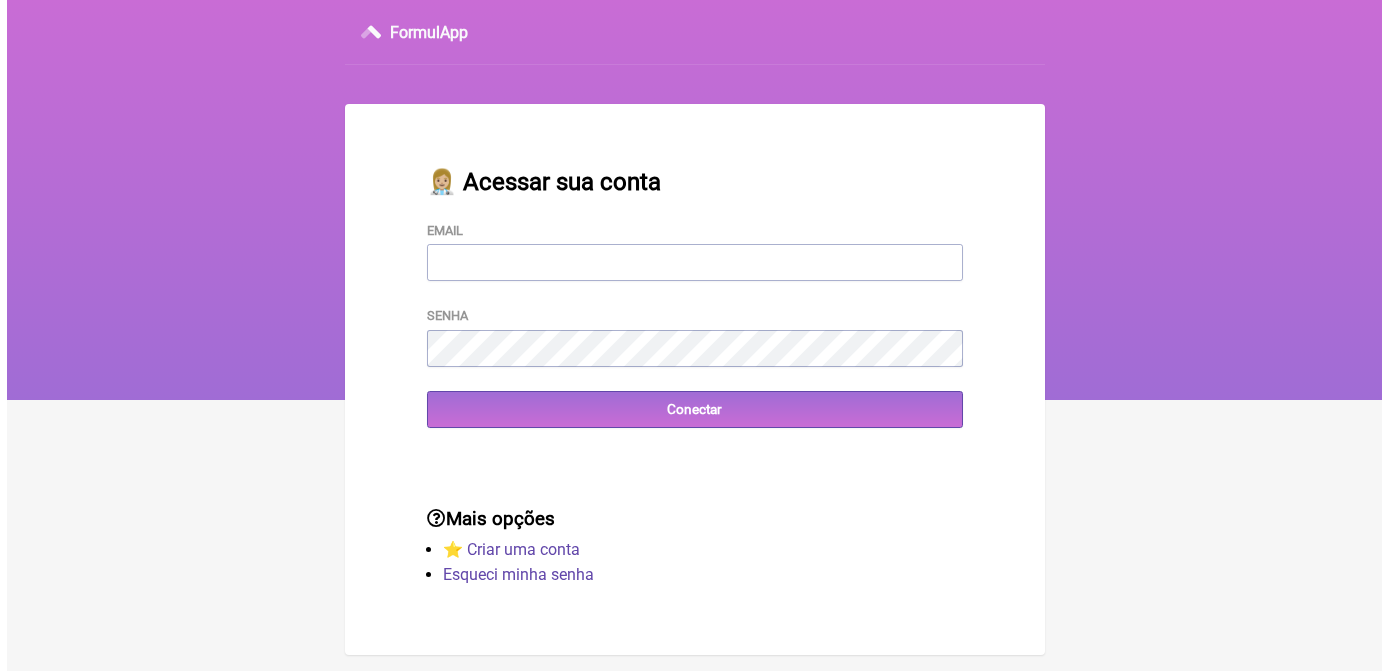 scroll, scrollTop: 0, scrollLeft: 0, axis: both 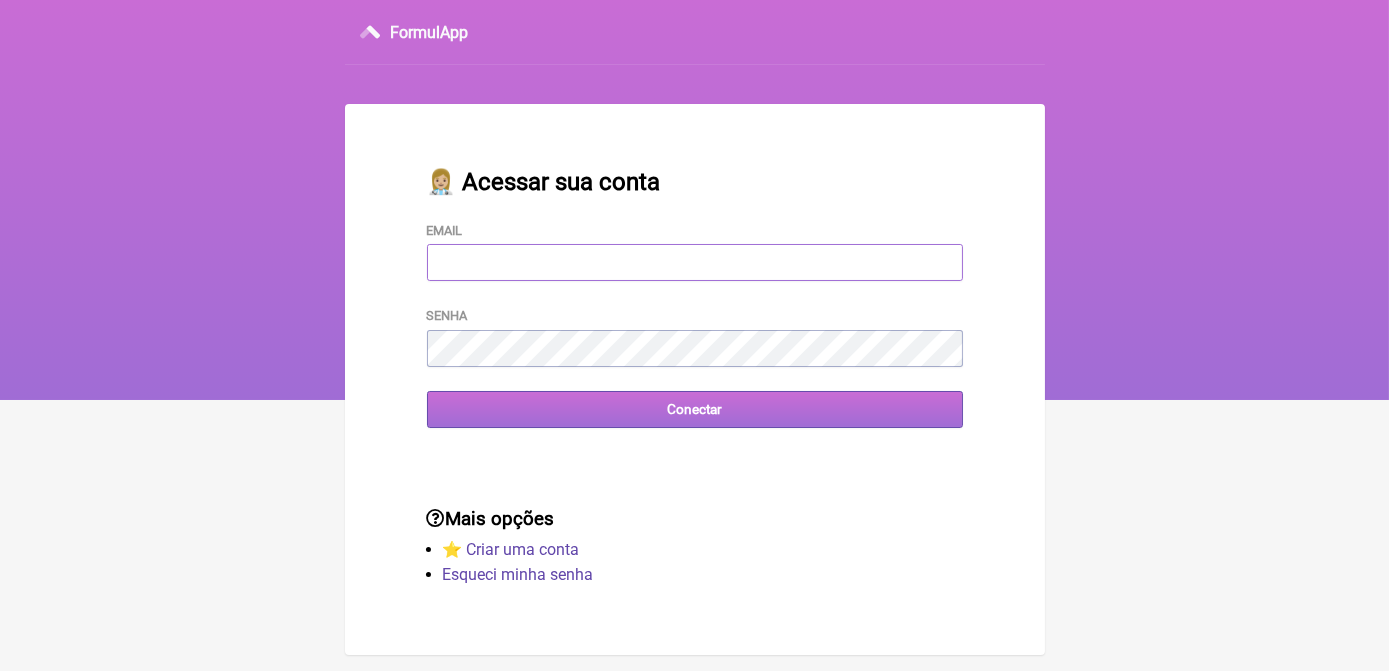 type on "terapiasveronicadias@[EMAIL]" 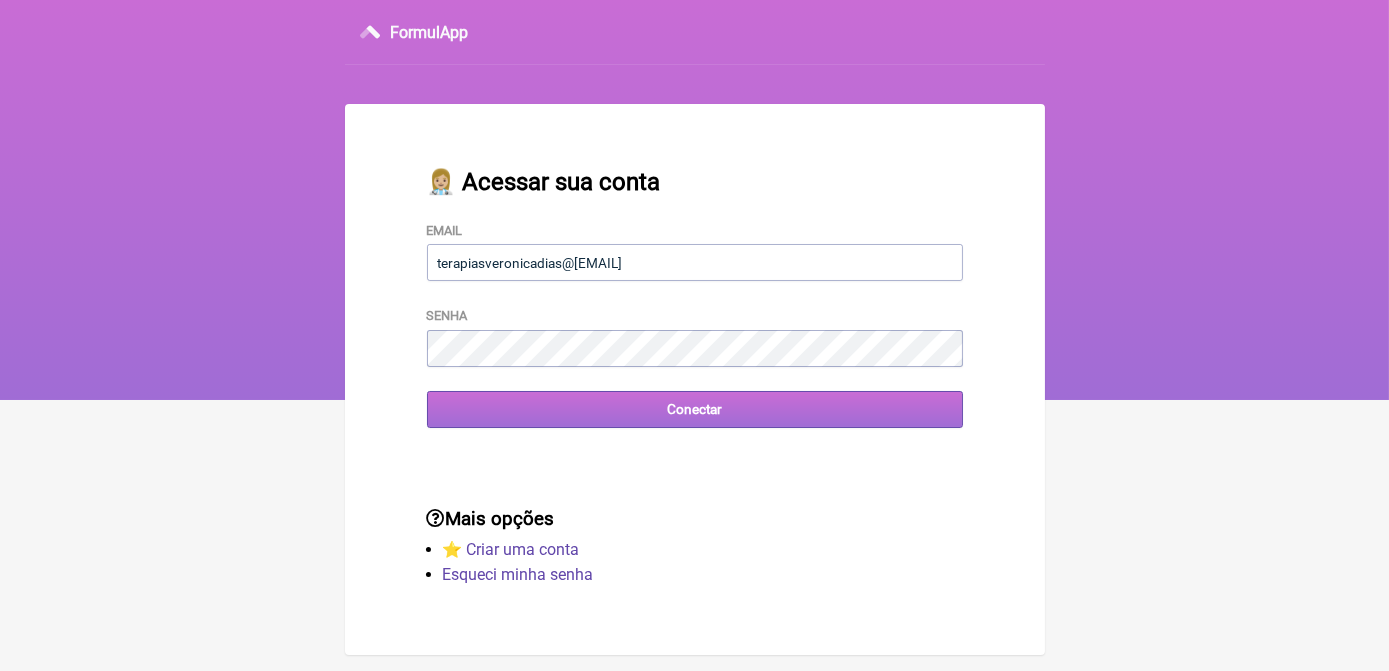 click on "Conectar" at bounding box center (695, 409) 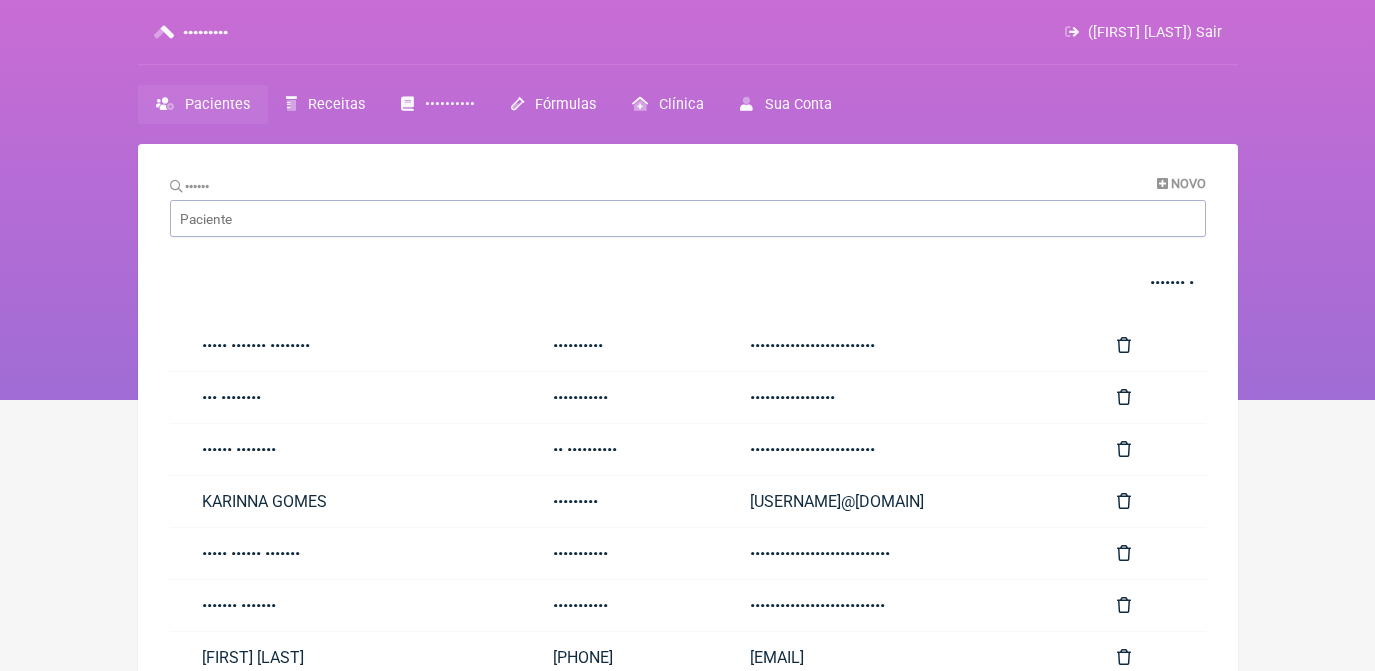 scroll, scrollTop: 0, scrollLeft: 0, axis: both 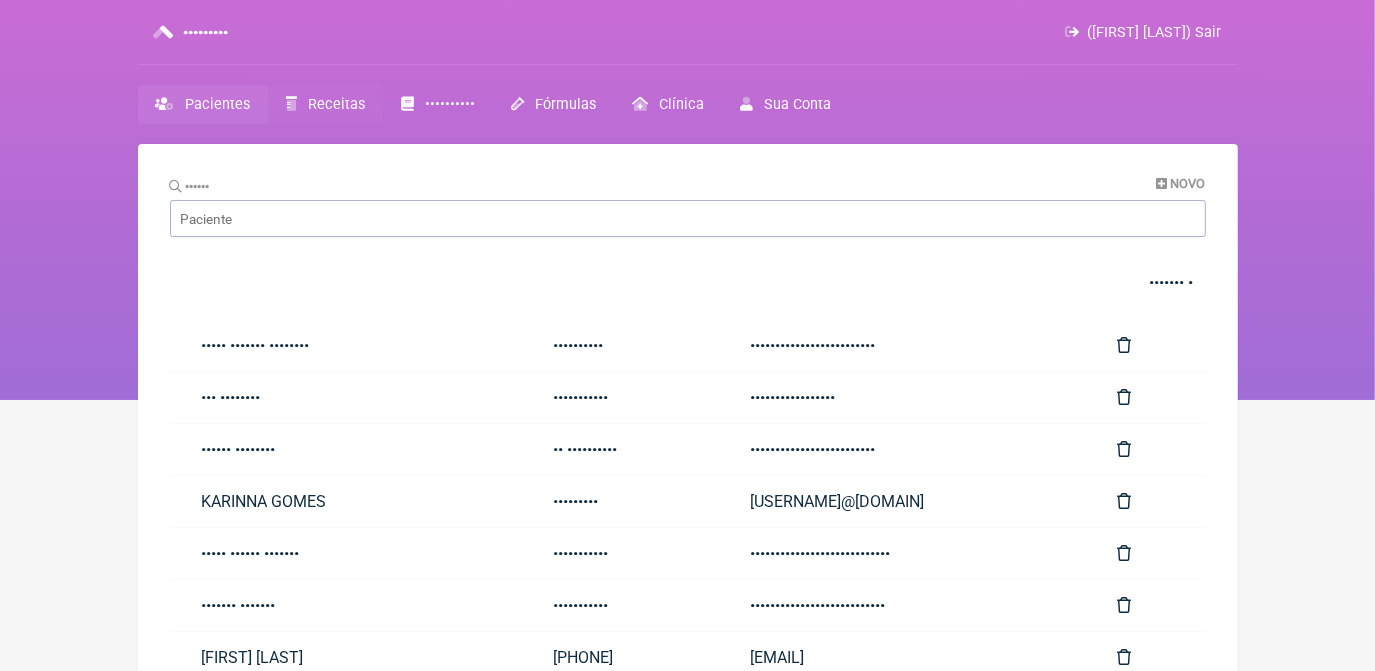 click on "Receitas" at bounding box center (336, 104) 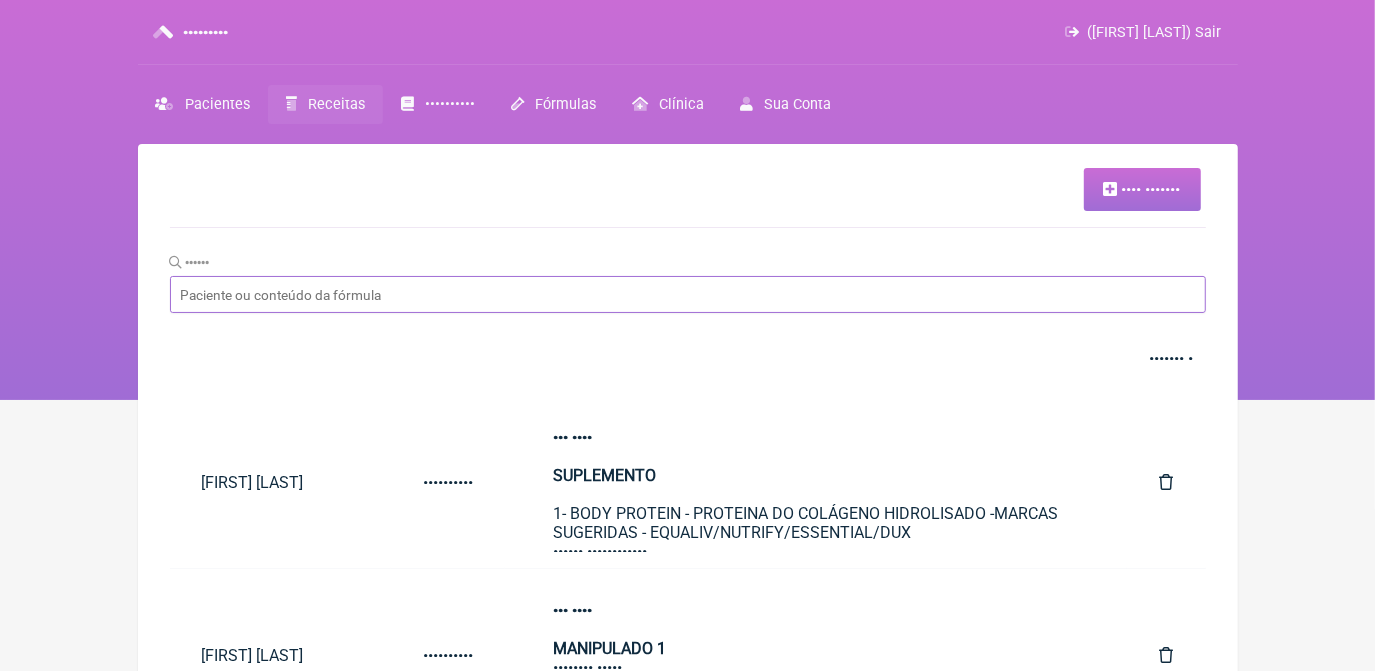 click on "••••••" at bounding box center [688, 294] 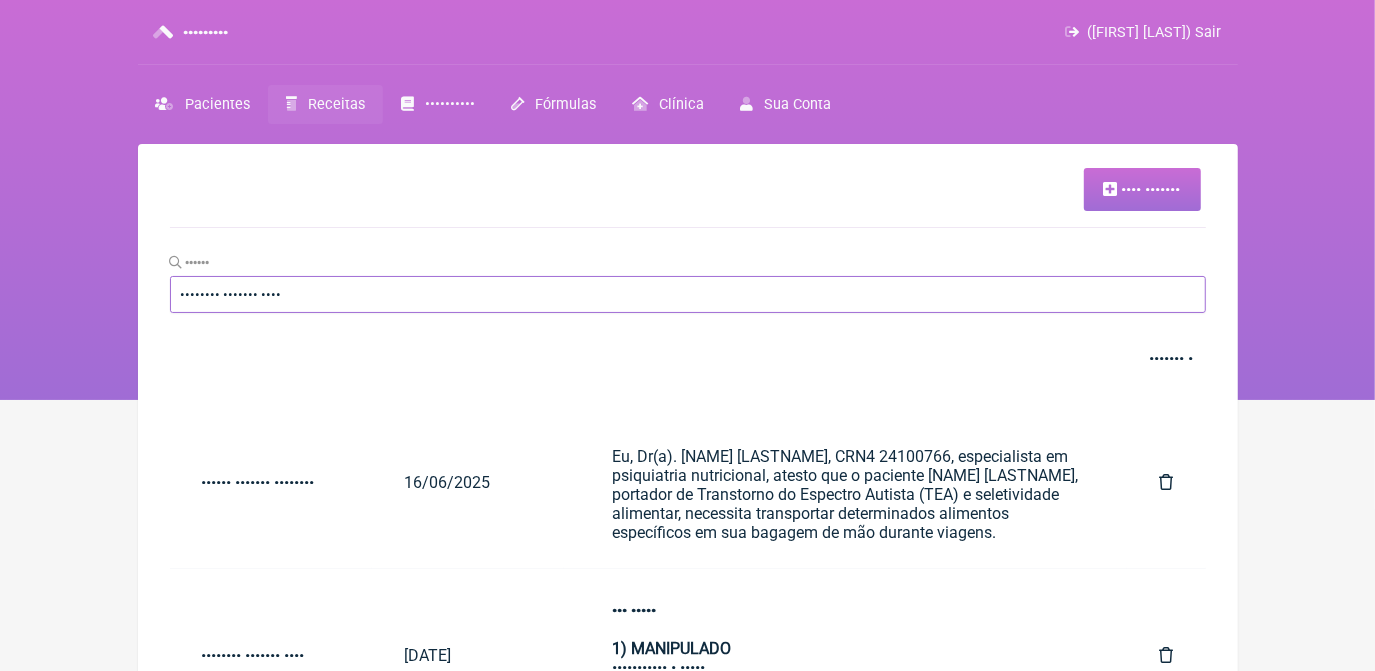 type on "•••••••• ••••••• ••••" 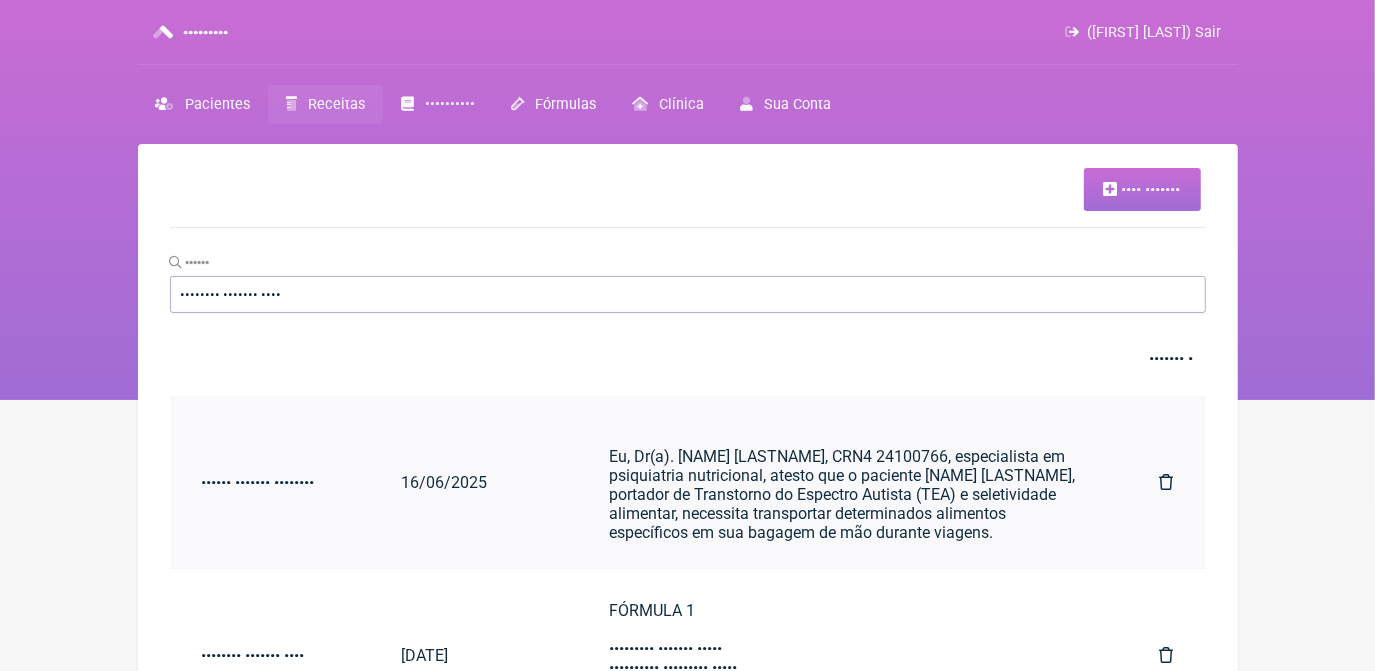 scroll, scrollTop: 421, scrollLeft: 0, axis: vertical 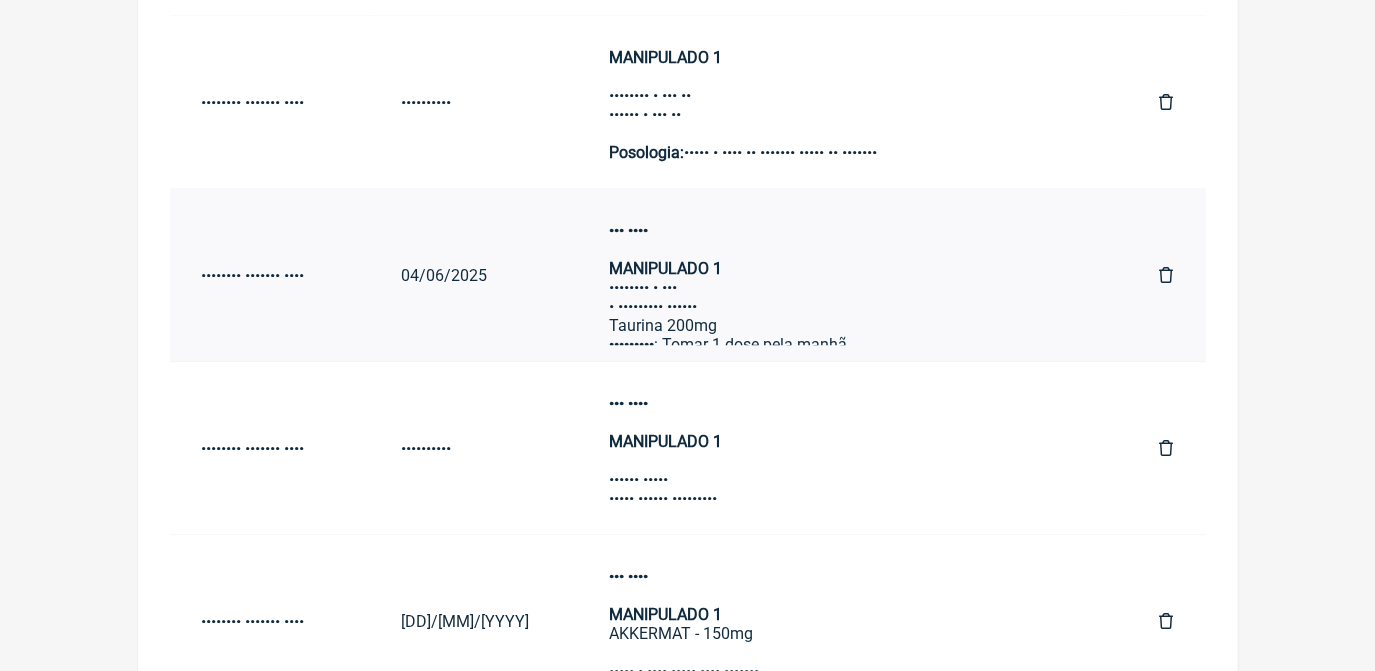 click on "USO ORAL MANIPULADO 1 Ioimbina | 5mg L carnitina 1000mg Taurina 200mg" at bounding box center [845, 278] 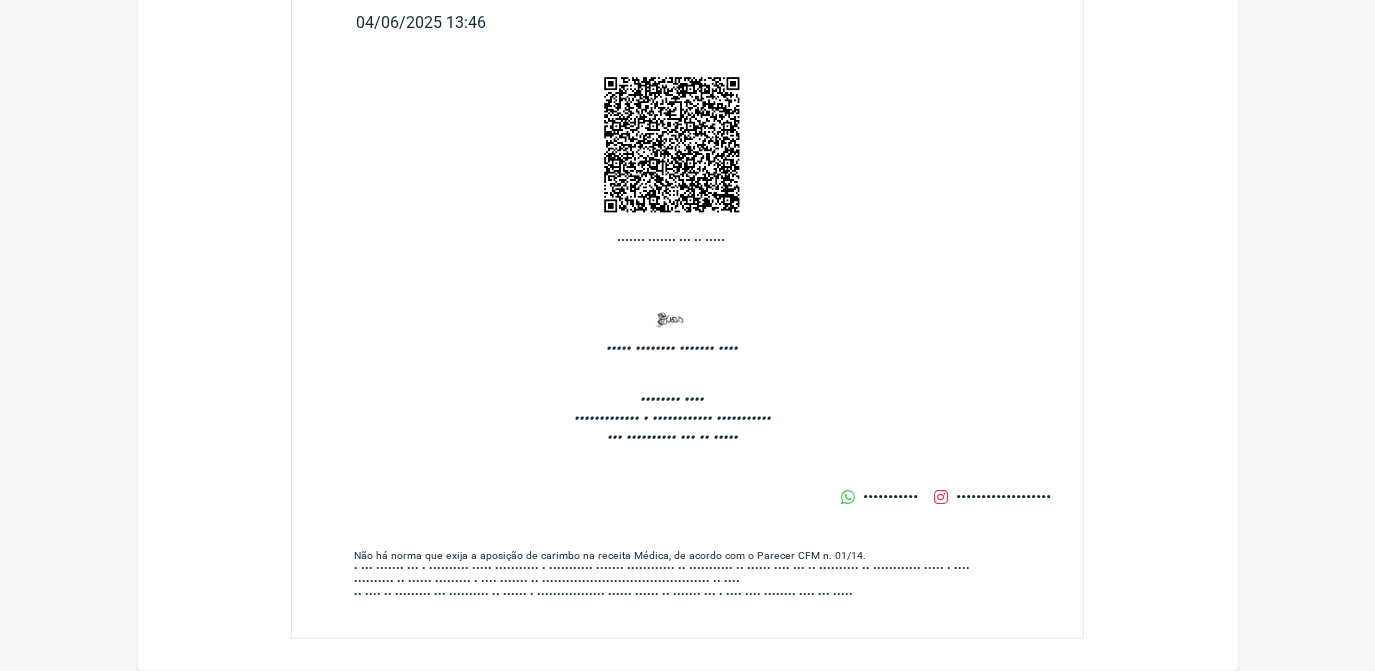 scroll, scrollTop: 0, scrollLeft: 0, axis: both 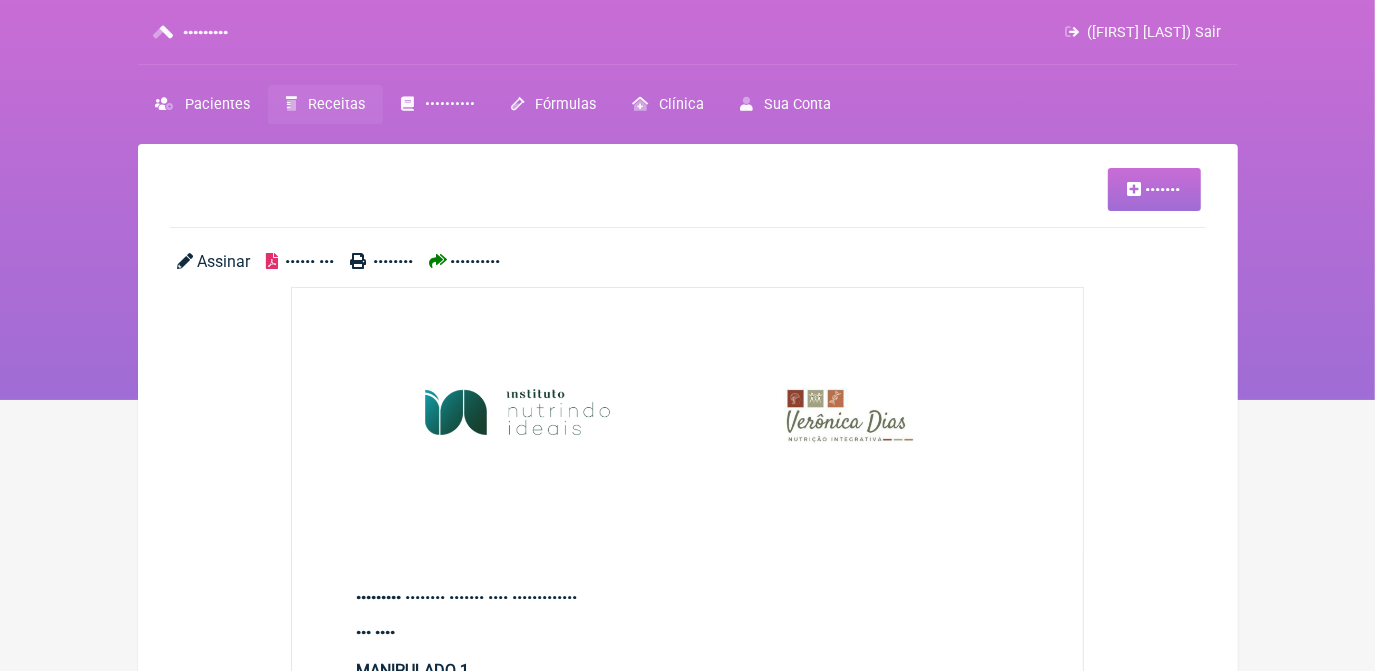click on "•••••••" at bounding box center (1154, 189) 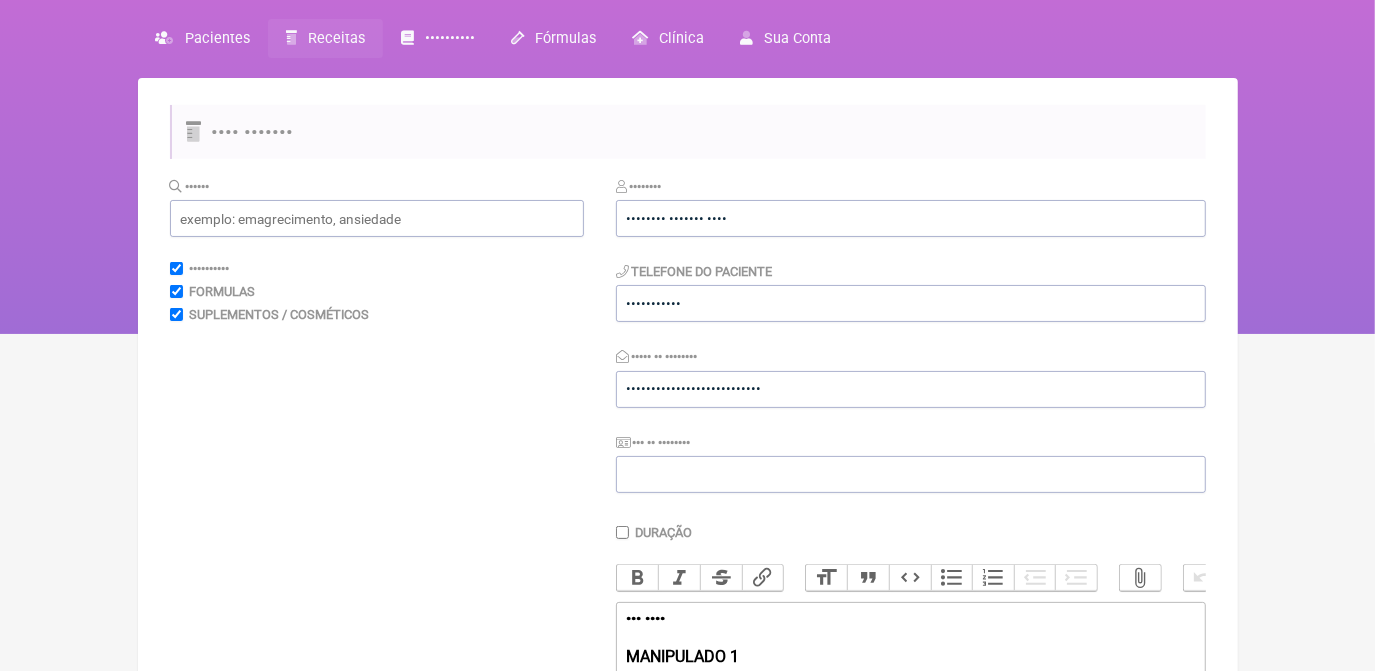 scroll, scrollTop: 272, scrollLeft: 0, axis: vertical 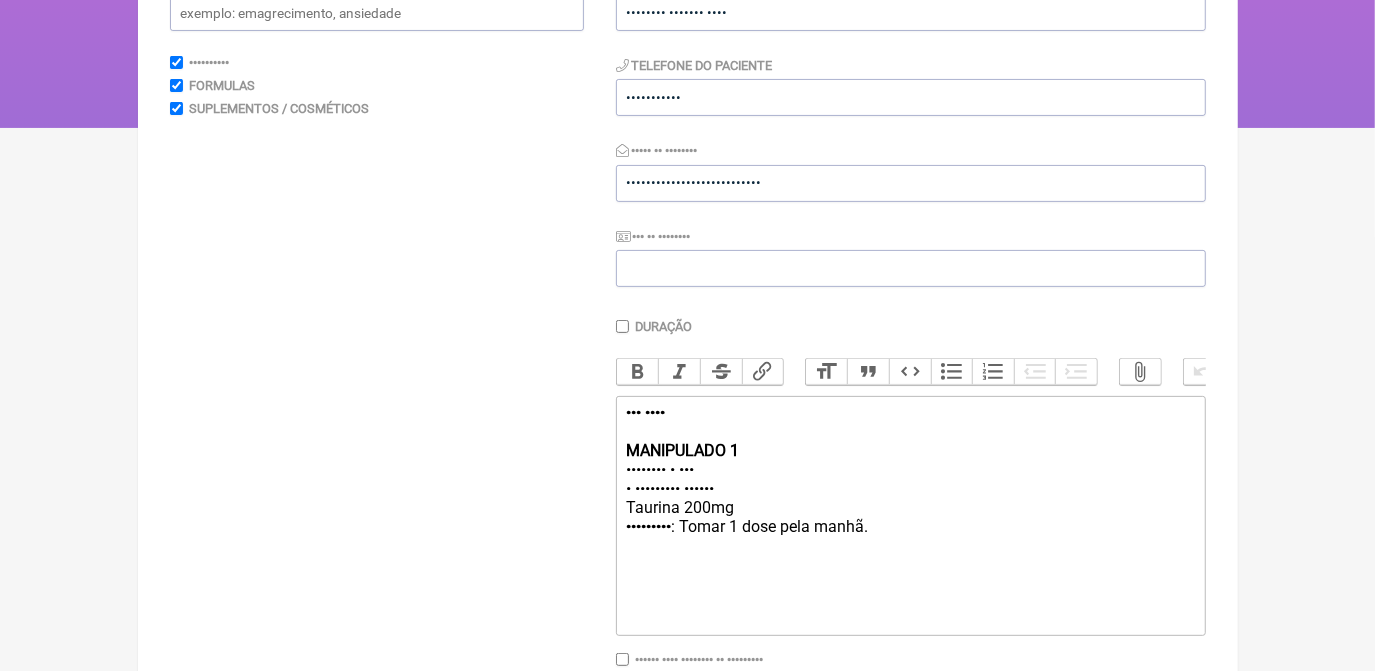 click on "Posologia : Tomar 1 dose pela manhã." at bounding box center [910, 536] 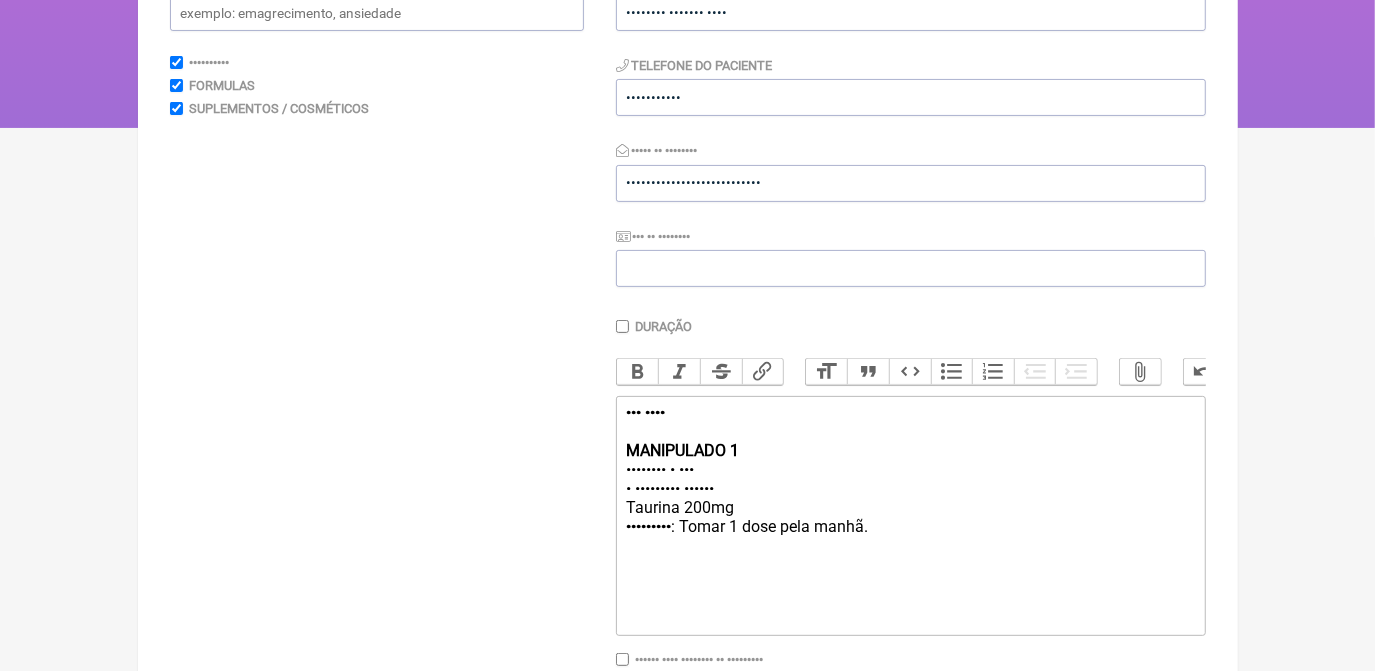 paste on "•••••••••••••••••••••••••• •••••••••••••••••••••• •••••••• ••••••••••••••••• •••••••••••• ••••••••••••••••••••• ••••••••••• ••••••••••••••••••• •••••••••••• •••••• •••••••••" 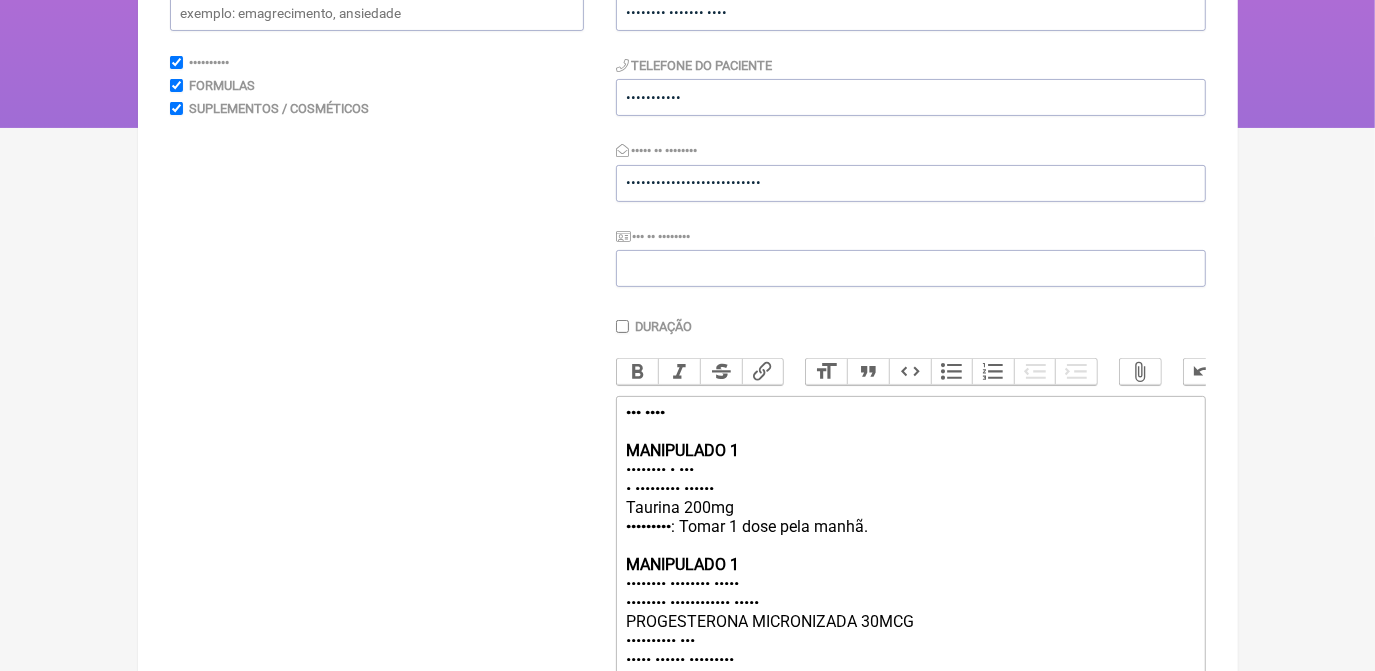 scroll, scrollTop: 293, scrollLeft: 0, axis: vertical 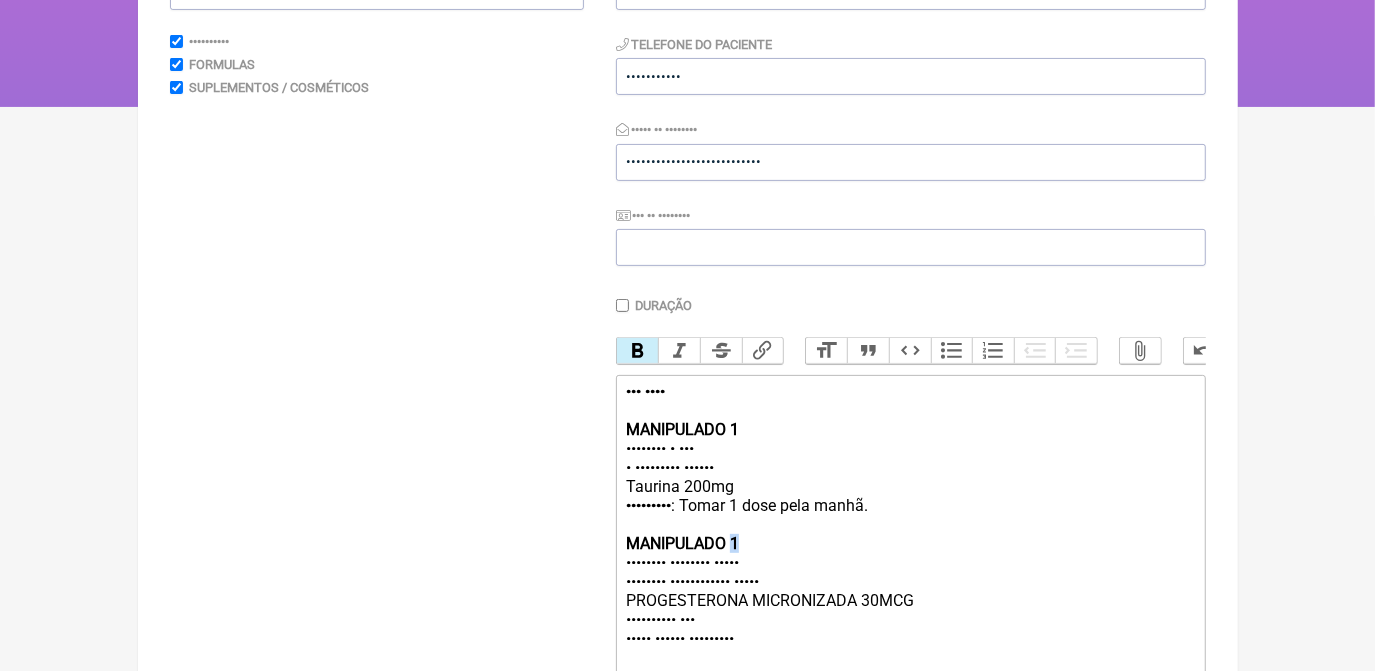 click on "••••••••• • ••••• • •••• •••• ••••••  •••••••••• • •••••••• •••••••• ••••• •••••••• •••••••••••• ••••• •••••••••••• ••••••••••• ••••• •••••••••• ••• ••••• •••••• •••••••••" at bounding box center [910, 581] 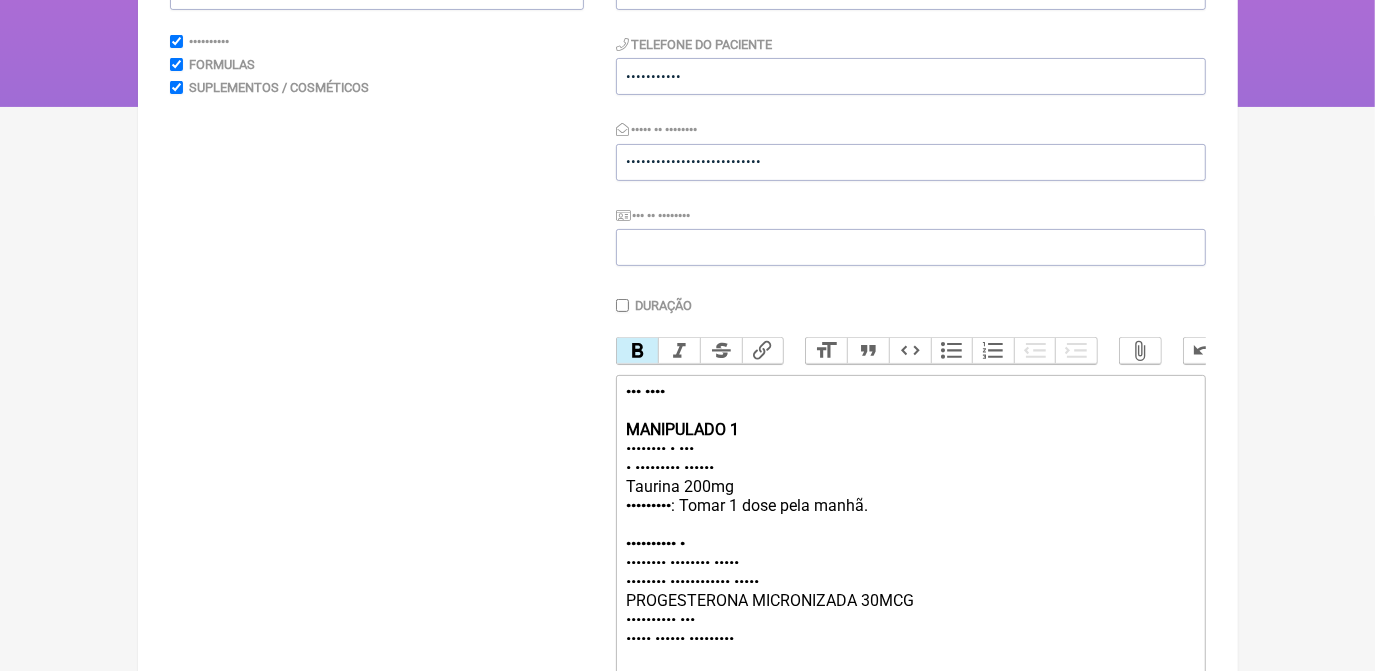 scroll, scrollTop: 384, scrollLeft: 0, axis: vertical 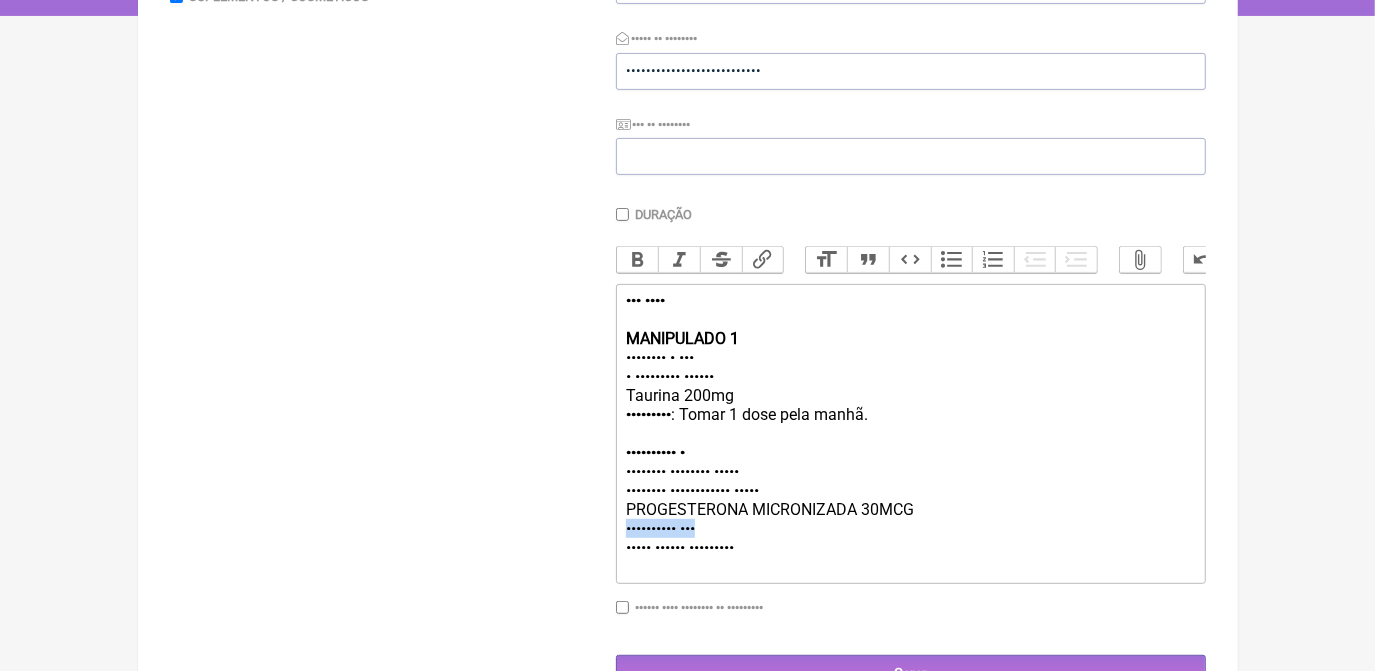drag, startPoint x: 626, startPoint y: 547, endPoint x: 773, endPoint y: 556, distance: 147.27525 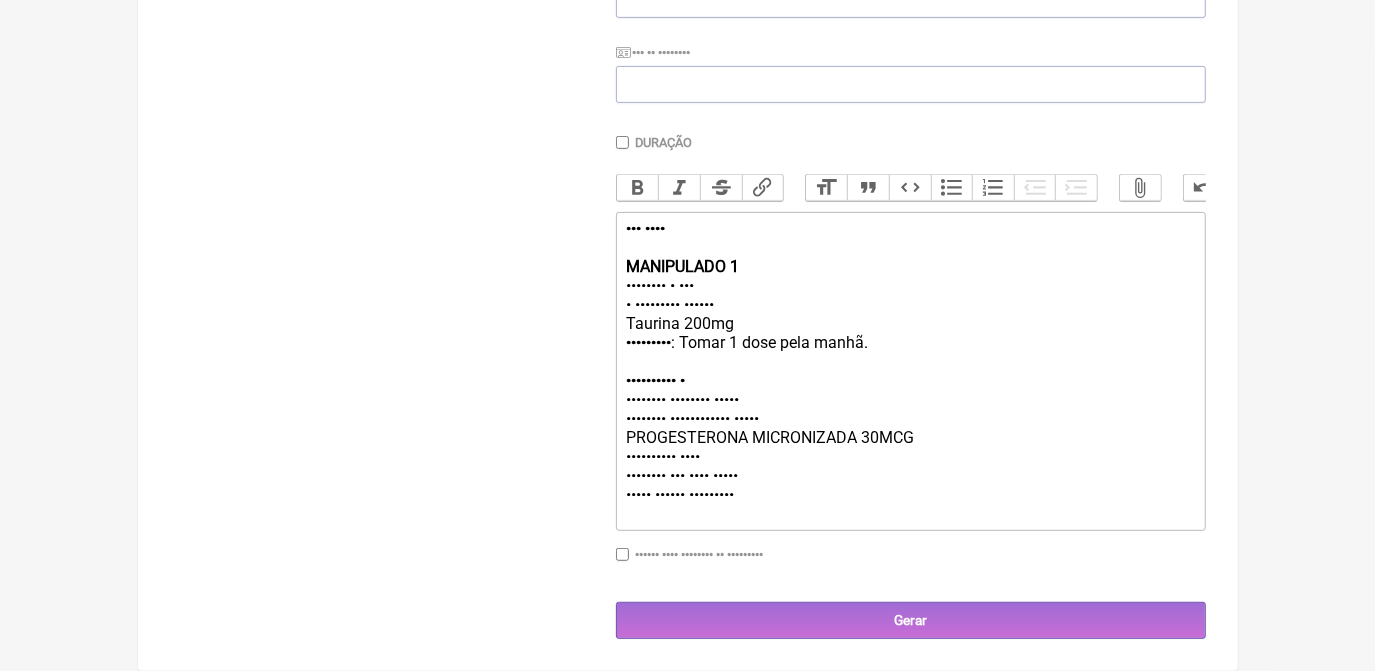 scroll, scrollTop: 475, scrollLeft: 0, axis: vertical 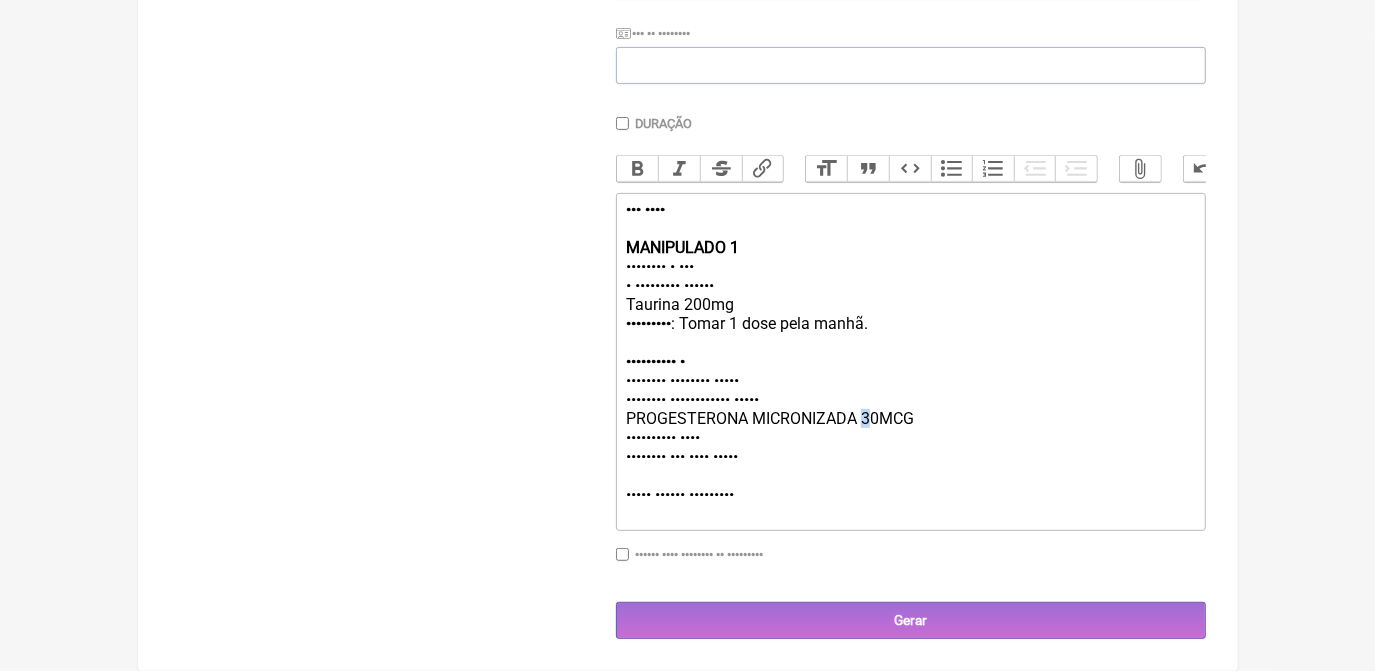 click on "••••••••• • ••••• • •••• •••• ••••••  •••••••••• • •••••••• •••••••• ••••• •••••••• •••••••••••• ••••• •••••••••••• ••••••••••• ••••• •••••••••• •••• •••••••• ••• •••• ••••• ••••• •••••• •••••••••" at bounding box center (910, 418) 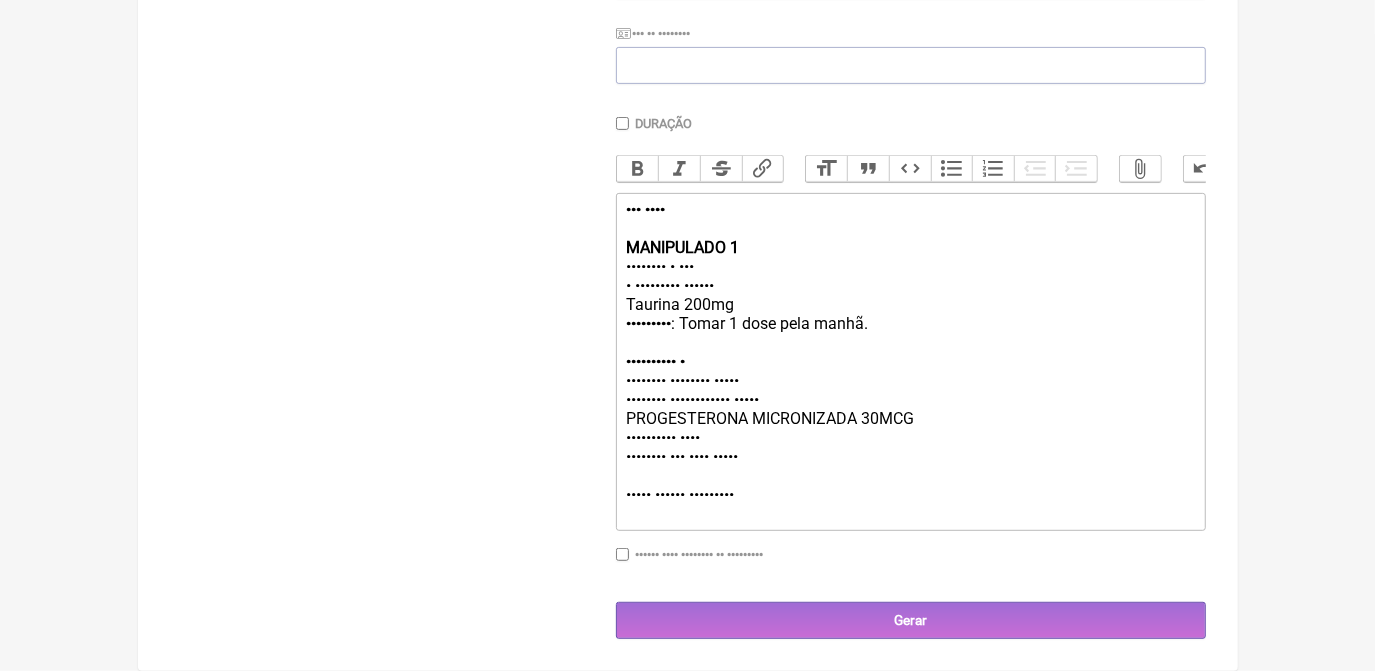 click on "••••••••• • ••••• • •••• •••• ••••••  •••••••••• • •••••••• •••••••• ••••• •••••••• •••••••••••• ••••• •••••••••••• ••••••••••• ••••• •••••••••• •••• •••••••• ••• •••• ••••• ••••• •••••• •••••••••" at bounding box center [910, 418] 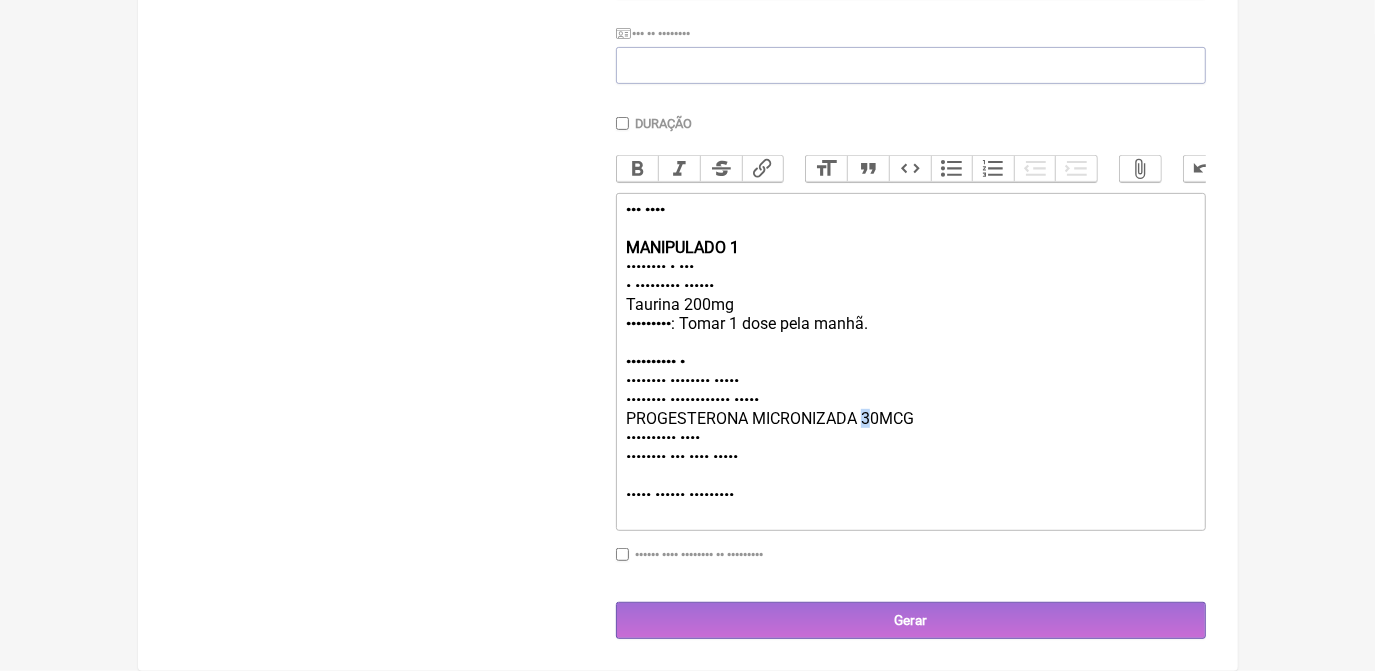 click on "••••••••• • ••••• • •••• •••• ••••••  •••••••••• • •••••••• •••••••• ••••• •••••••• •••••••••••• ••••• •••••••••••• ••••••••••• ••••• •••••••••• •••• •••••••• ••• •••• ••••• ••••• •••••• •••••••••" at bounding box center (910, 418) 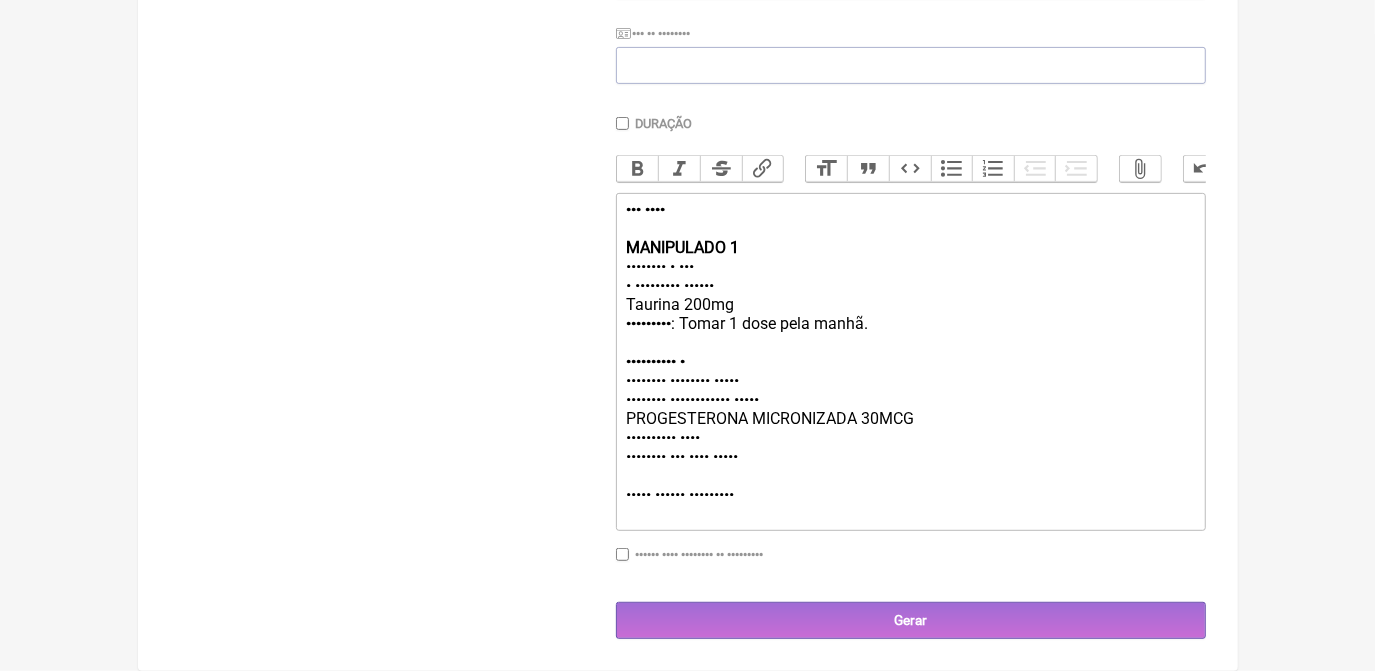 click on "••••••••• • ••••• • •••• •••• ••••••  •••••••••• • •••••••• •••••••• ••••• •••••••• •••••••••••• ••••• •••••••••••• ••••••••••• ••••• •••••••••• •••• •••••••• ••• •••• ••••• ••••• •••••• •••••••••" at bounding box center (910, 418) 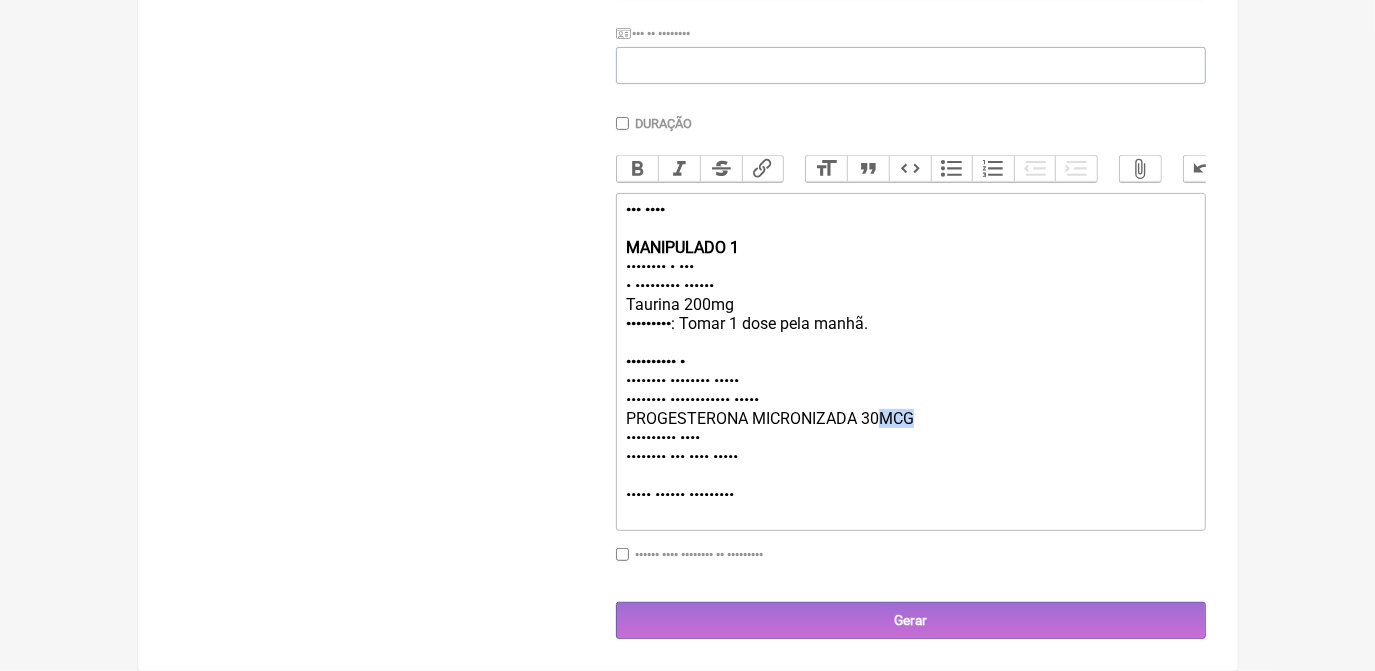 drag, startPoint x: 885, startPoint y: 439, endPoint x: 921, endPoint y: 445, distance: 36.496574 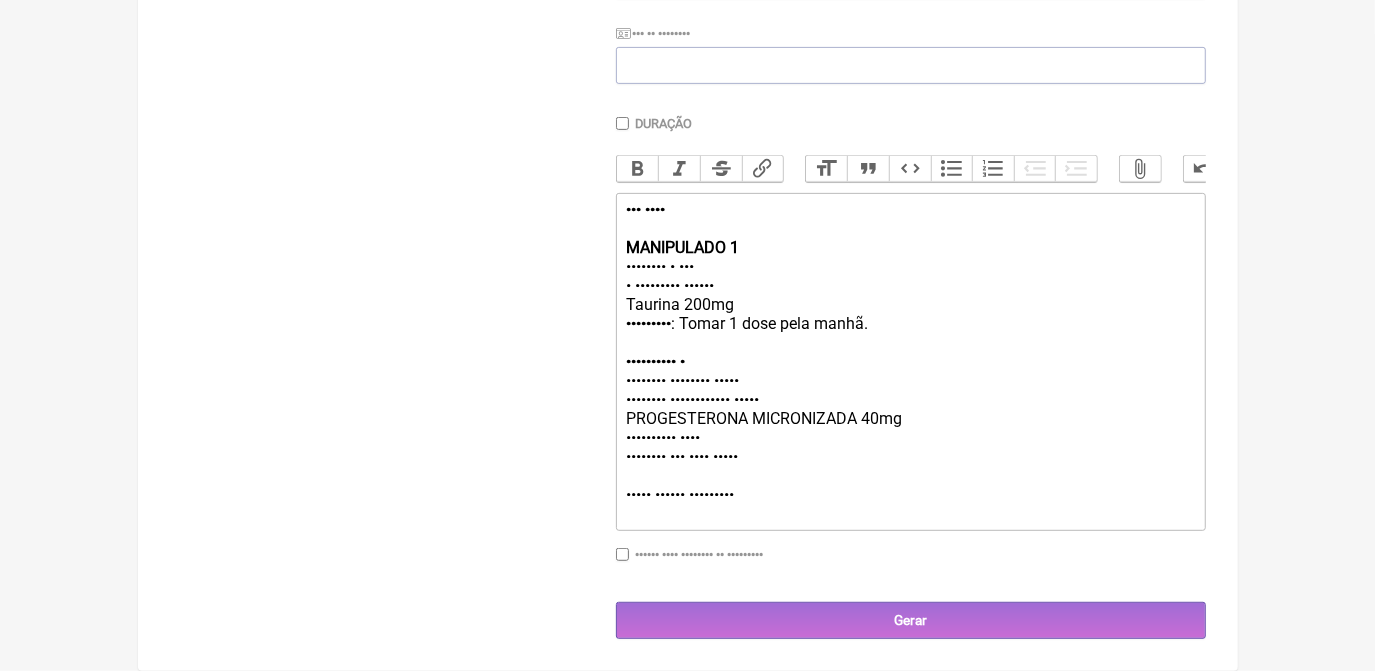 click on "Posologia : Tomar 1 dose pela manhã.  MANIPULADO 2 MAGNÉSIO TREONATO 200MG MAGNÉSIO BISGLICINATO 200MG PROGESTERONA MICRONIZADA 40mg Herbatonim 50mg Camomila ext seco 150mg SACHÊ FRUTAS VERMELHAS" at bounding box center (910, 418) 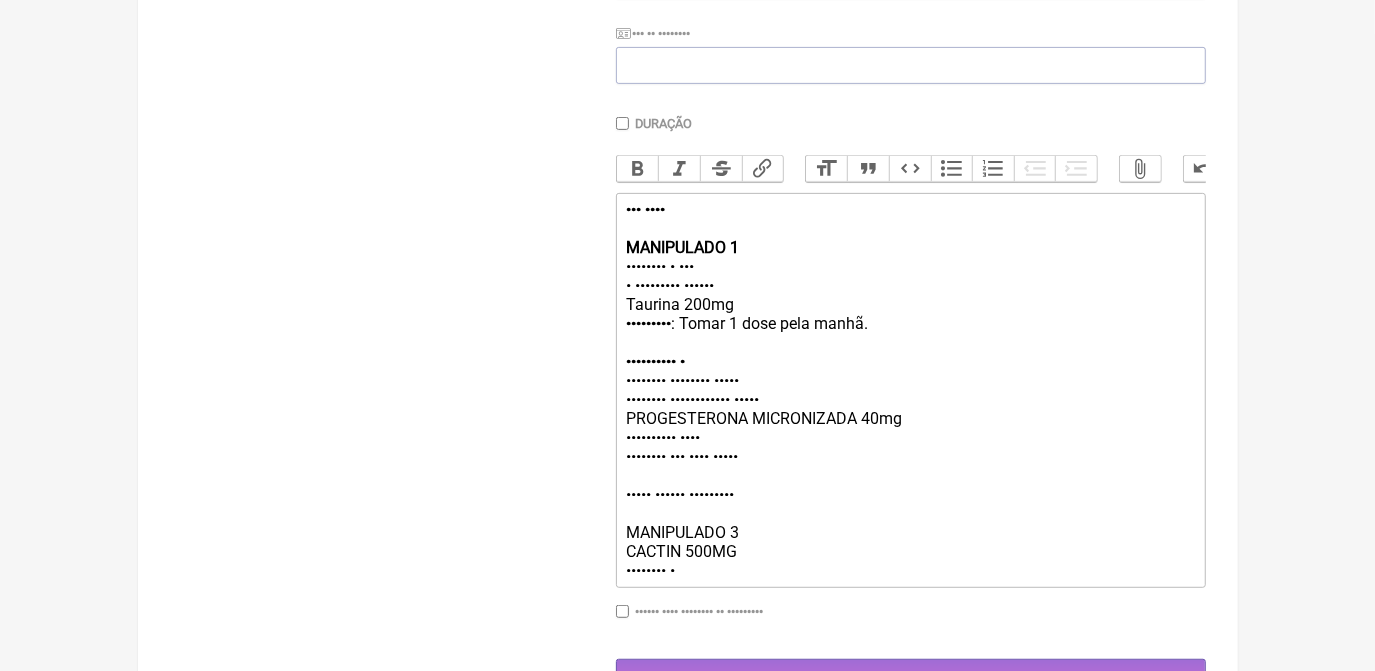type on "•••••••••••••••• •••••••••••••••••••••• •••••••••••••••••••••• • •••••••• ••••••••• ••••••••••••••••• ••••••••••••••••••••••••••••••••••••••••••• ••••• • •••• •••• •••••• •••••••••••••••••••••••••• •••••••••••••••••••••• •••••••• ••••••••••••••••• •••••••••••• ••••••••••••••••••••• ••••••••••• •••••••••••••••••• •••••••••••••••• ••• •••• •••••••••••••••••• •••••• ••••••••••••••••••••••••••• ••••••••••• •••••••••••••••••••••••••••••" 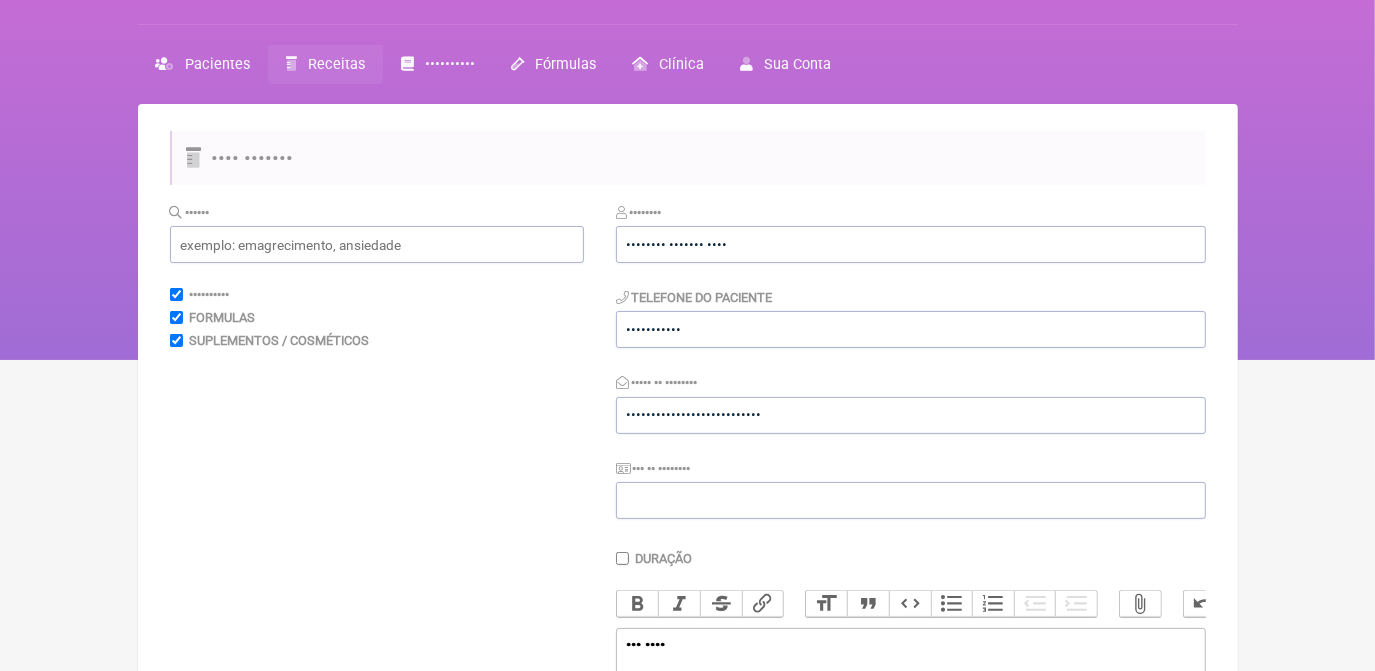 scroll, scrollTop: 21, scrollLeft: 0, axis: vertical 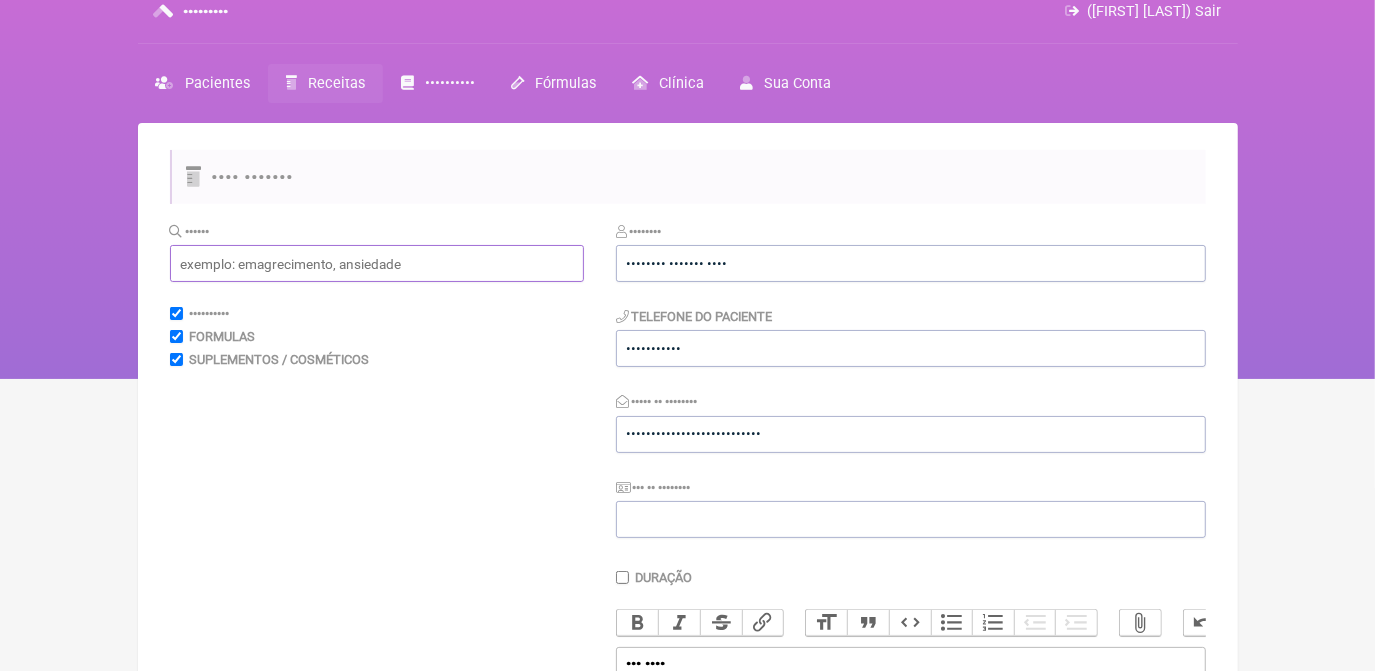 click at bounding box center [377, 263] 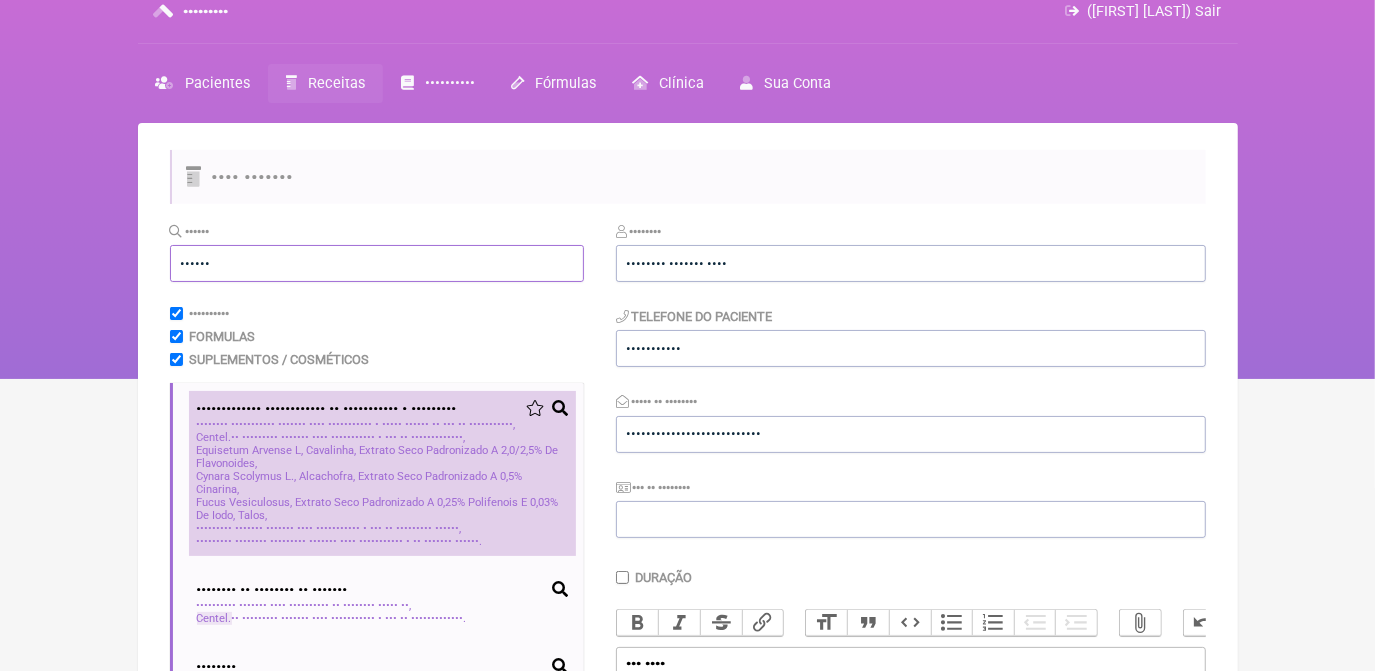 scroll, scrollTop: 90, scrollLeft: 0, axis: vertical 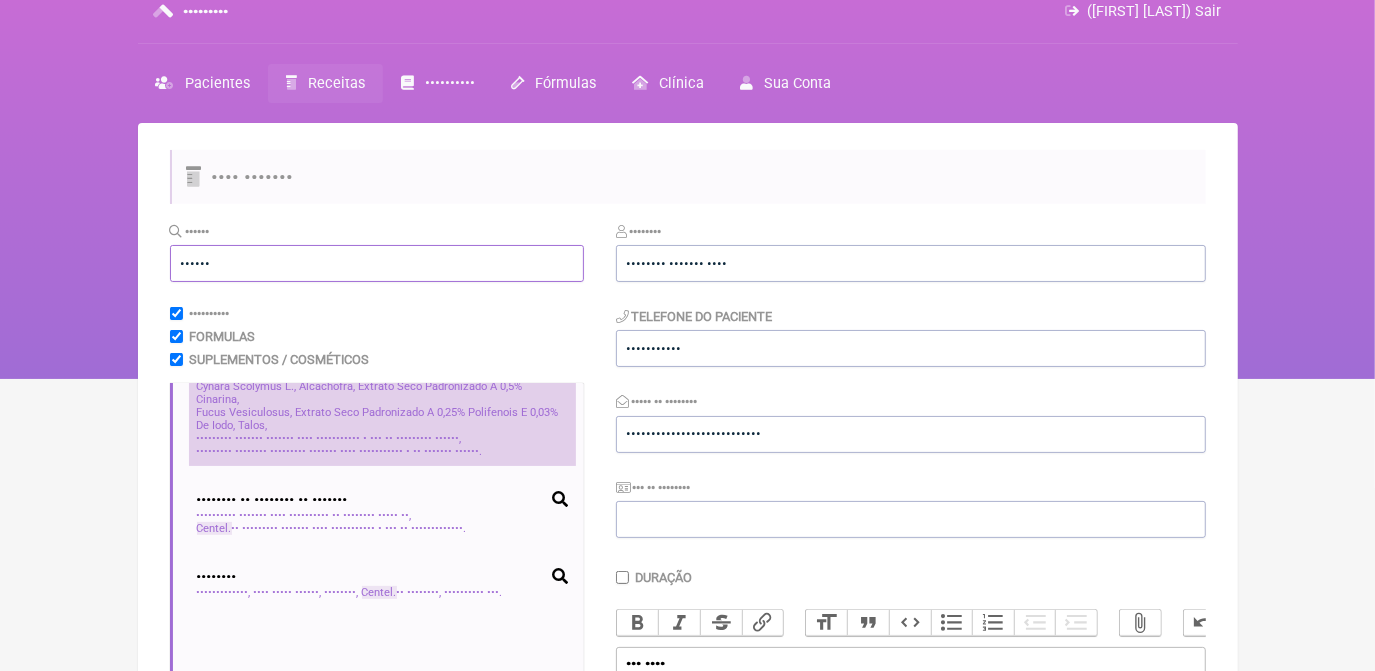type on "••••••" 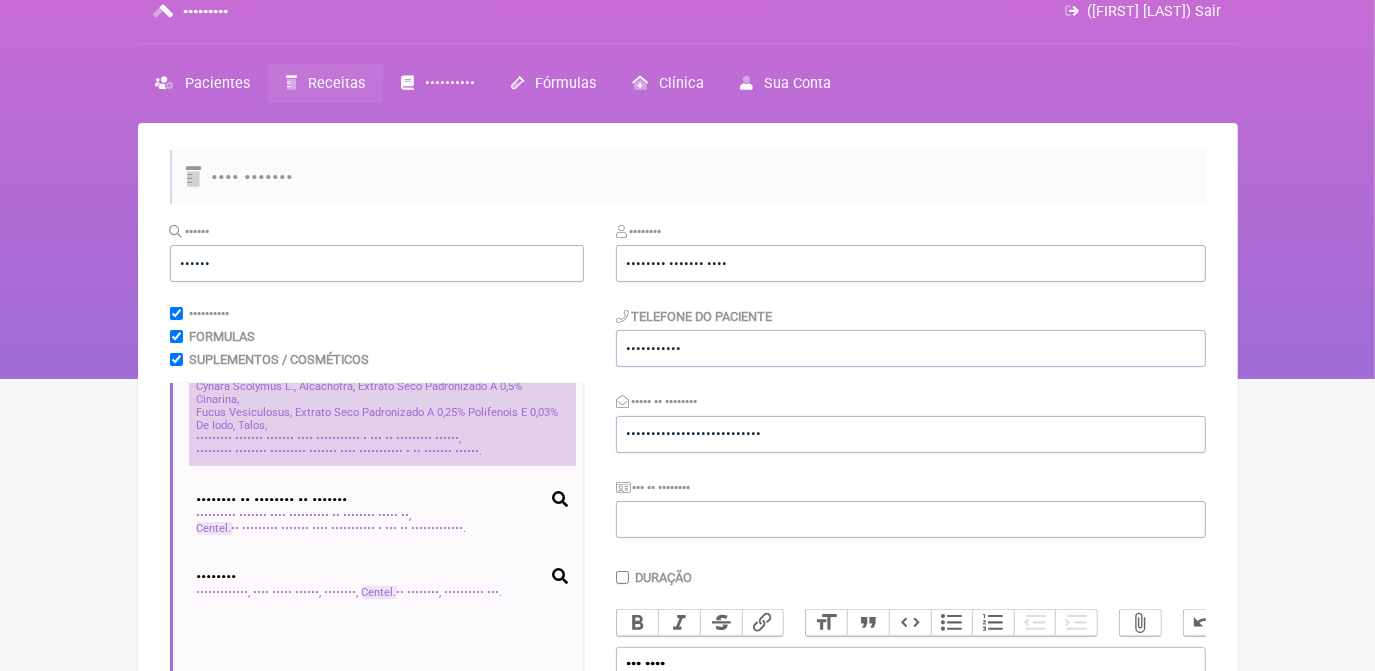click on "Centel la Asiática, Extrato Seco Padronizado A 40% De Asiaticosídeo" at bounding box center [331, 347] 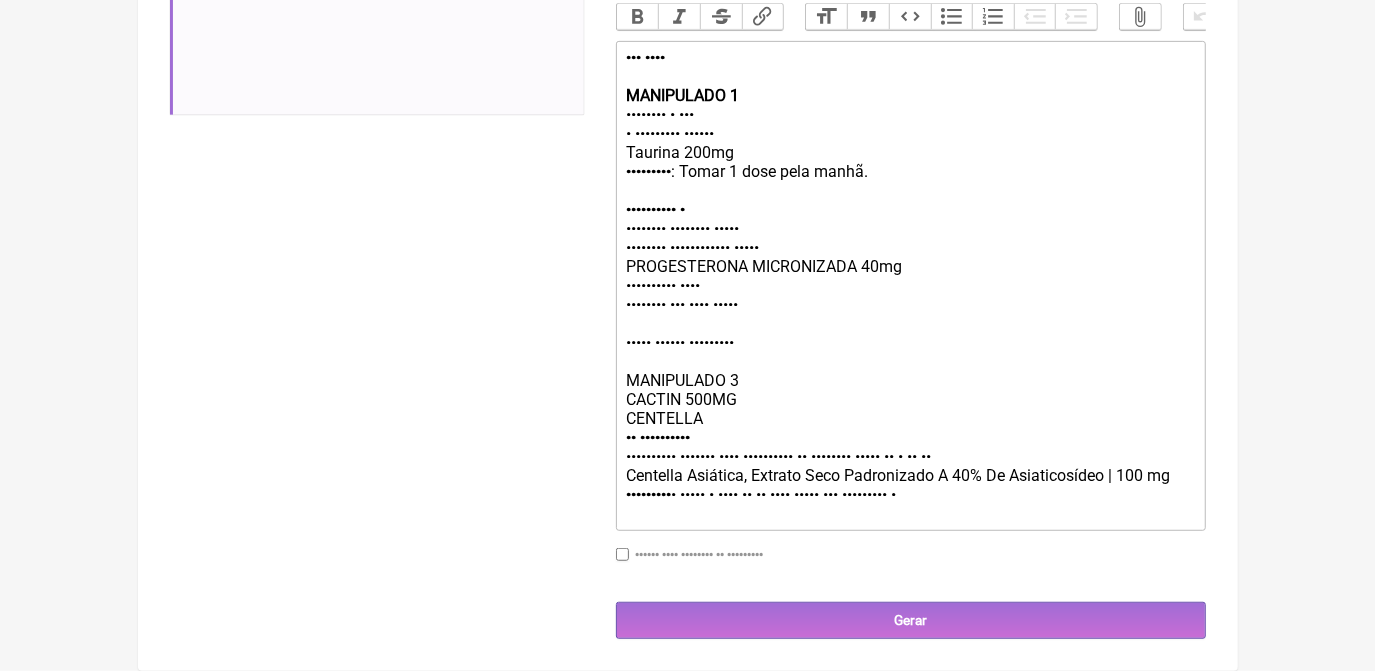 scroll, scrollTop: 657, scrollLeft: 0, axis: vertical 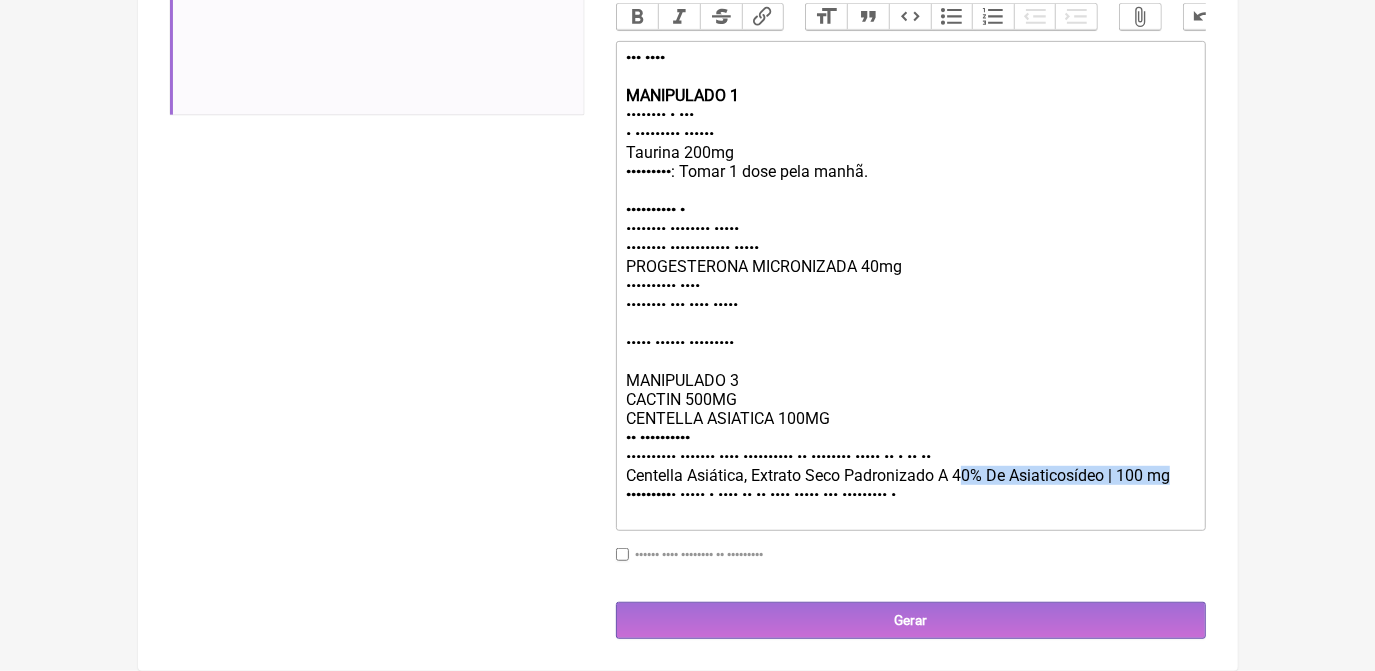 drag, startPoint x: 1184, startPoint y: 476, endPoint x: 965, endPoint y: 473, distance: 219.02055 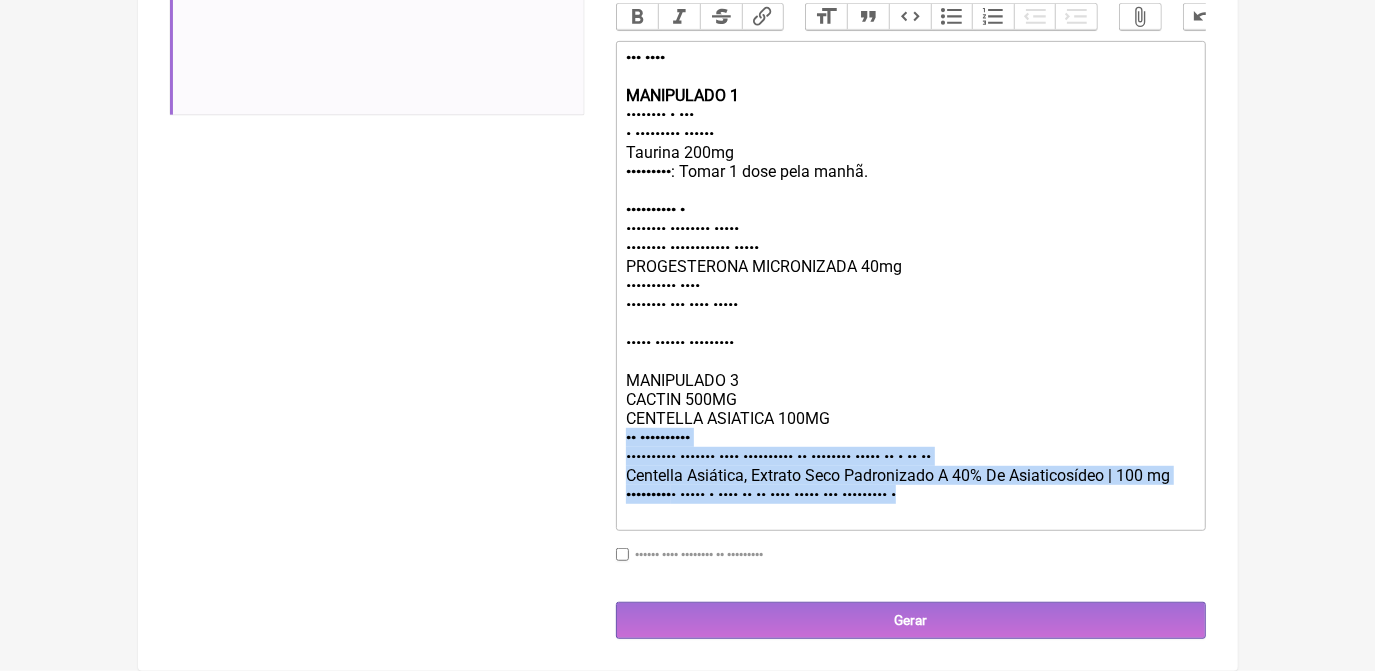 drag, startPoint x: 1055, startPoint y: 502, endPoint x: 623, endPoint y: 432, distance: 437.63455 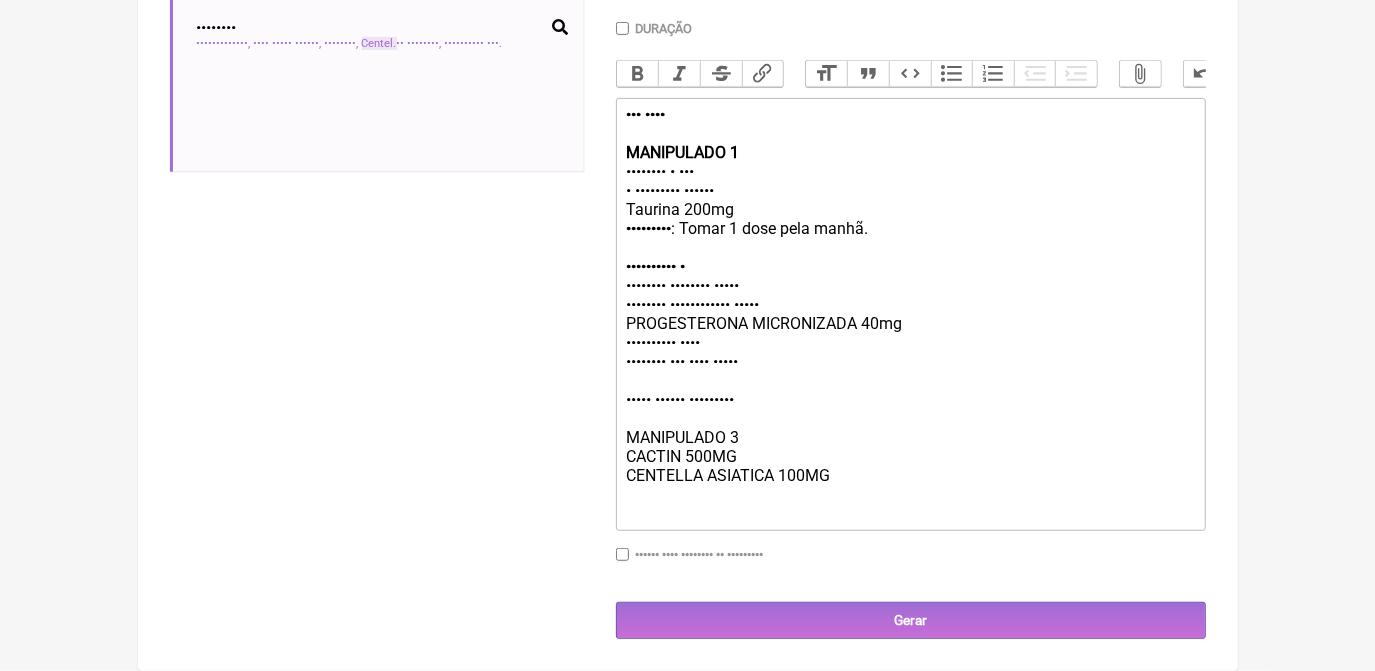 scroll, scrollTop: 597, scrollLeft: 0, axis: vertical 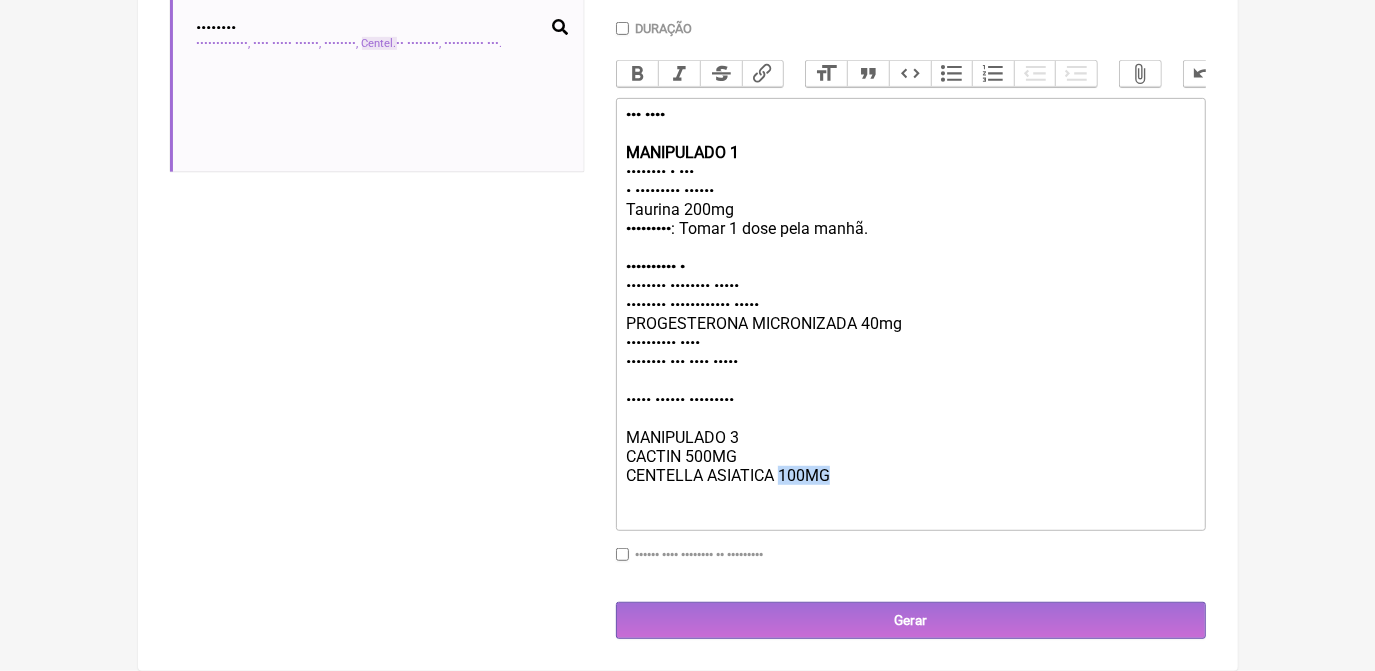 click on "••••••••• • ••••• • •••• •••• ••••••  •••••••••• • •••••••• •••••••• ••••• •••••••• •••••••••••• ••••• •••••••••••• ••••••••••• •••• •••••••••• •••• •••••••• ••• •••• ••••• ••••• •••••• ••••••••• •••••••••• • •••••• ••••• •••••••• •••••••• •••••" at bounding box center (910, 352) 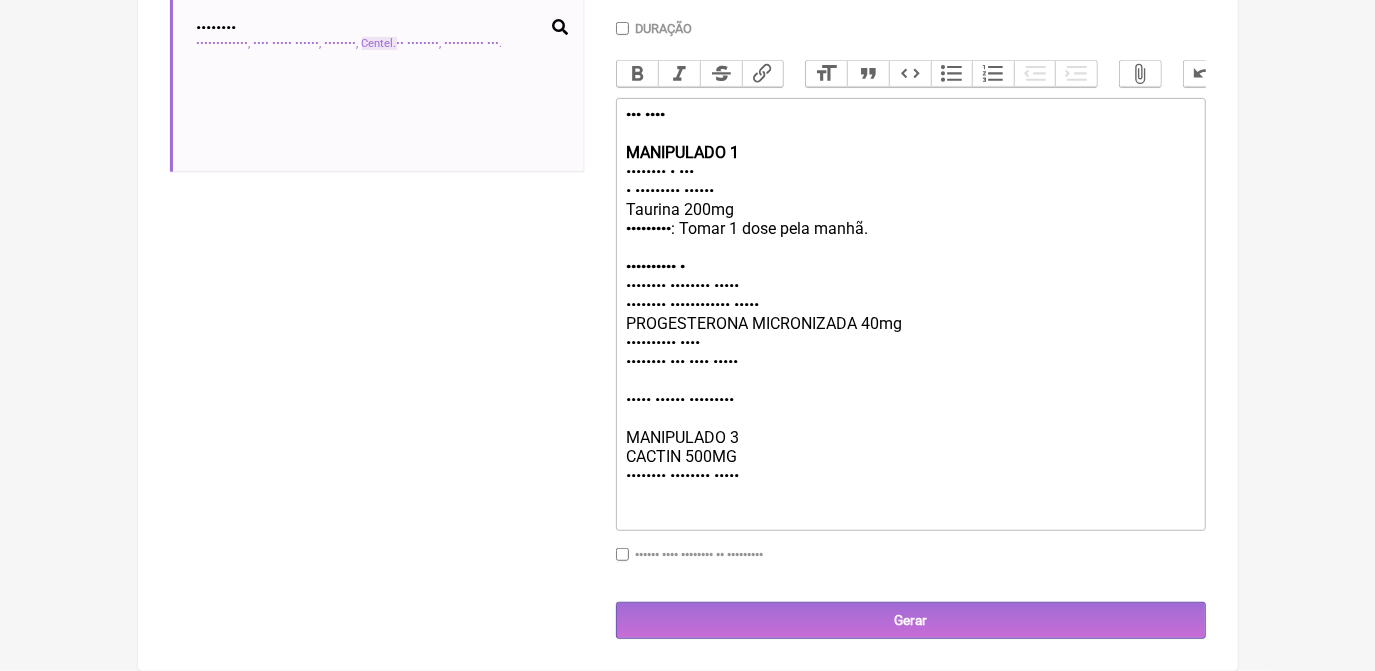 click on "••••••••• • ••••• • •••• •••• ••••••  •••••••••• • •••••••• •••••••• ••••• •••••••• •••••••••••• ••••• •••••••••••• ••••••••••• •••• •••••••••• •••• •••••••• ••• •••• ••••• ••••• •••••• ••••••••• •••••••••• • •••••• ••••• •••••••• •••••••• •••••" at bounding box center [910, 352] 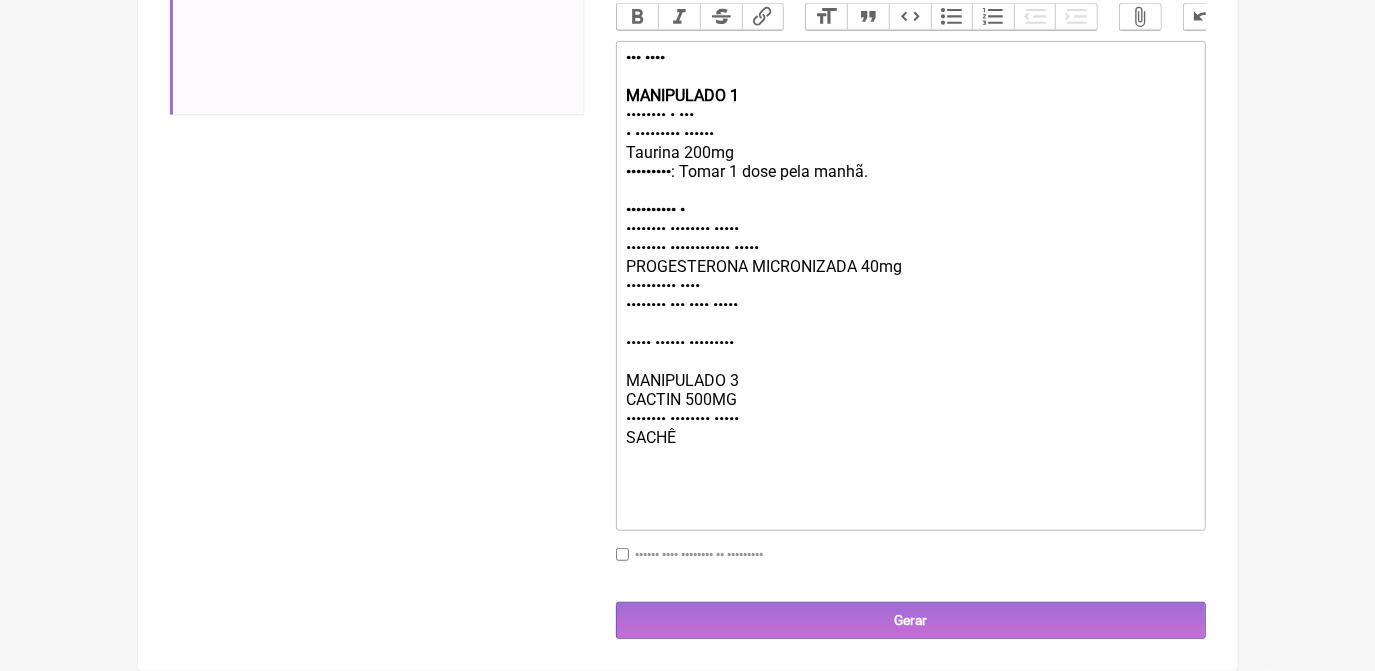 scroll, scrollTop: 656, scrollLeft: 0, axis: vertical 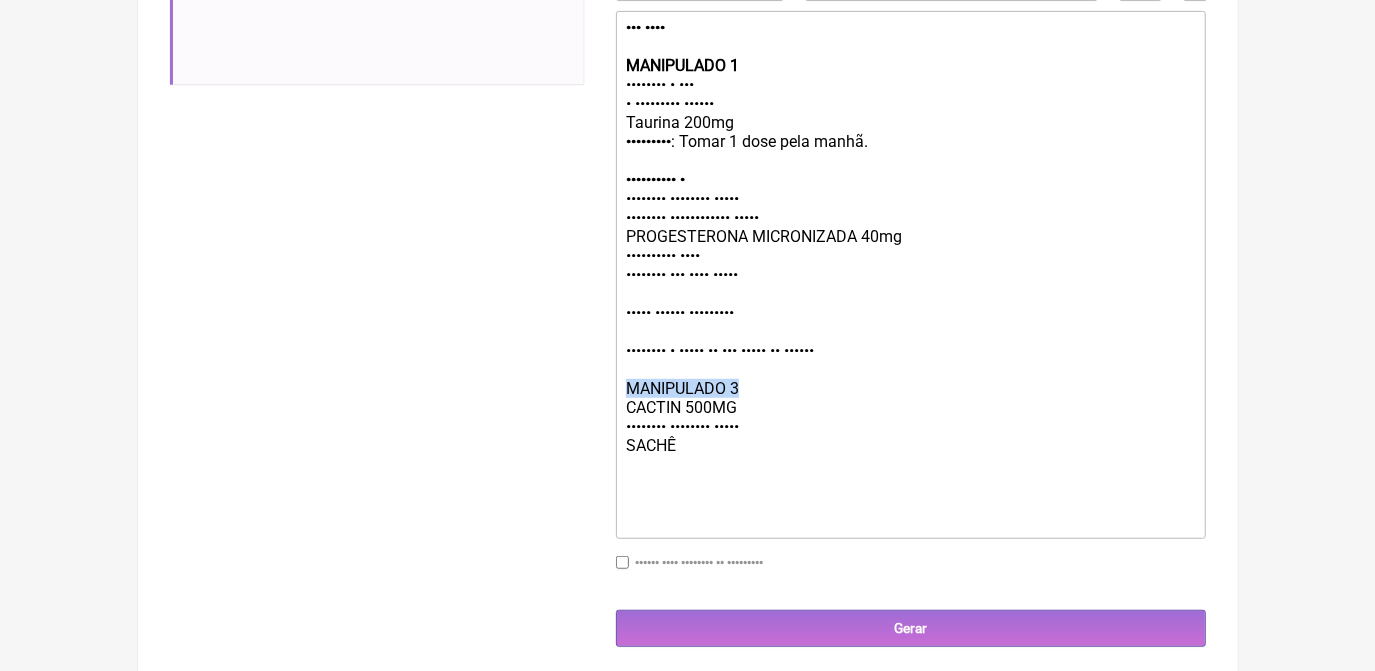 drag, startPoint x: 624, startPoint y: 409, endPoint x: 746, endPoint y: 414, distance: 122.10242 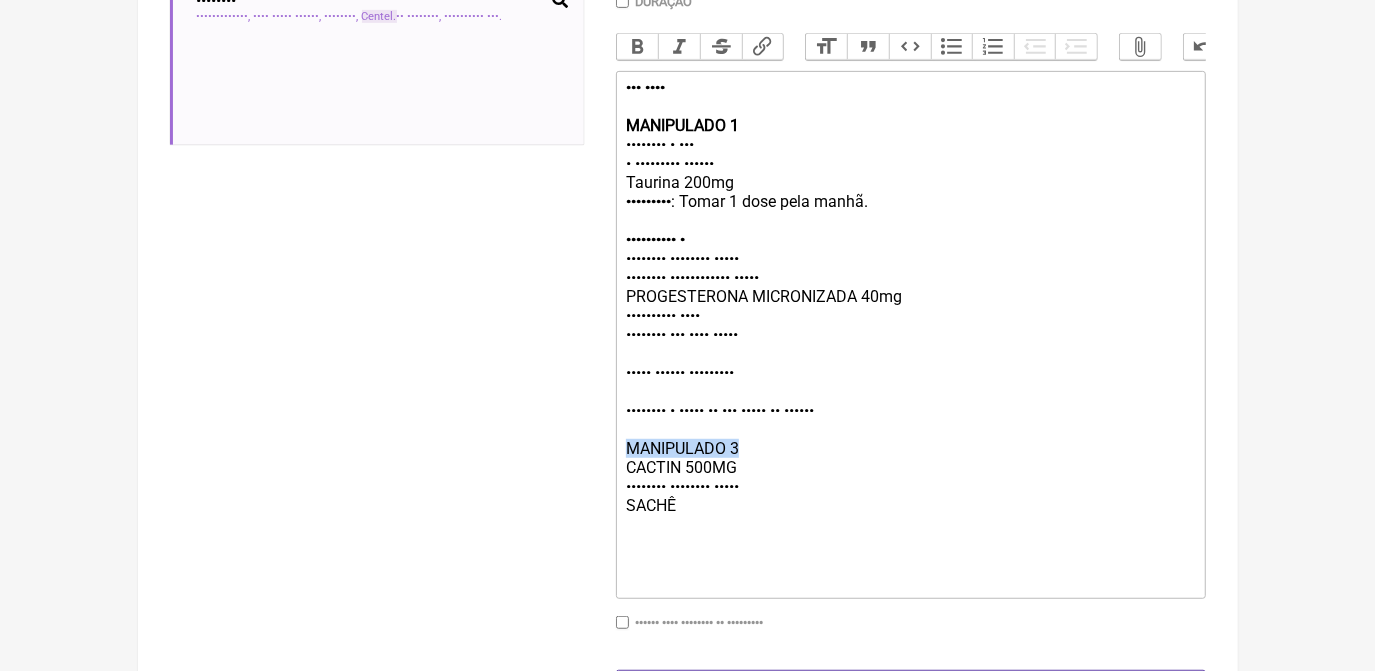 scroll, scrollTop: 566, scrollLeft: 0, axis: vertical 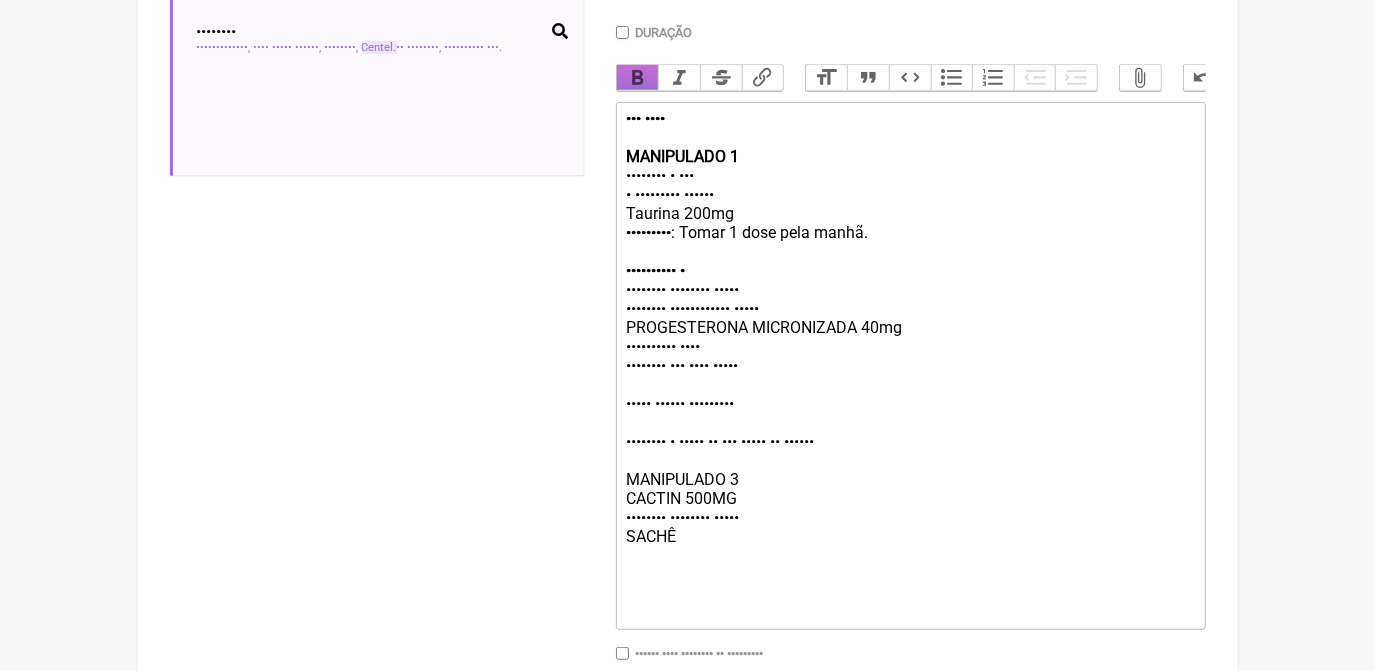 click on "••••" at bounding box center [638, 78] 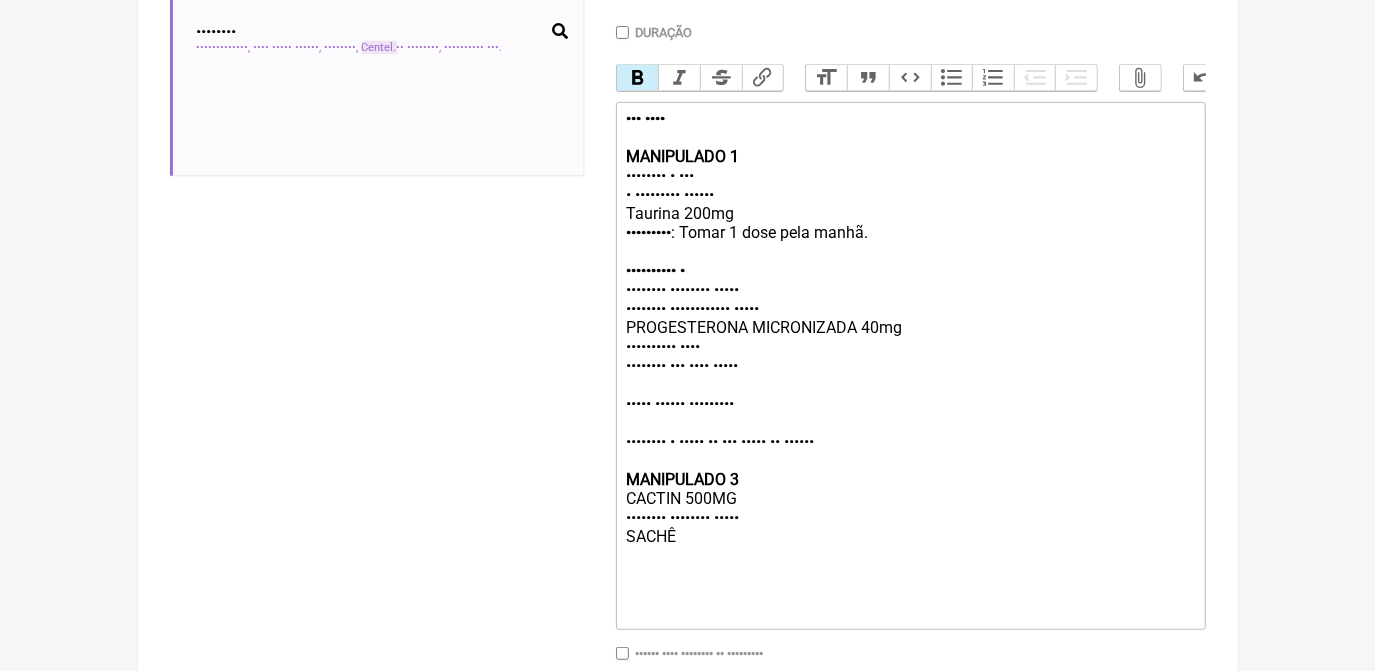 click on "••••••••• • ••••• • •••• •••• ••••••  •••••••••• • •••••••• •••••••• ••••• •••••••• •••••••••••• ••••• •••••••••••• ••••••••••• •••• •••••••••• •••• •••••••• ••• •••• ••••• ••••• •••••• ••••••••• •••••••• • ••••• •• ••• ••••• •• •••••• •••••••••• • •••••• ••••• •••••••• •••••••• ••••• •••••" at bounding box center (910, 403) 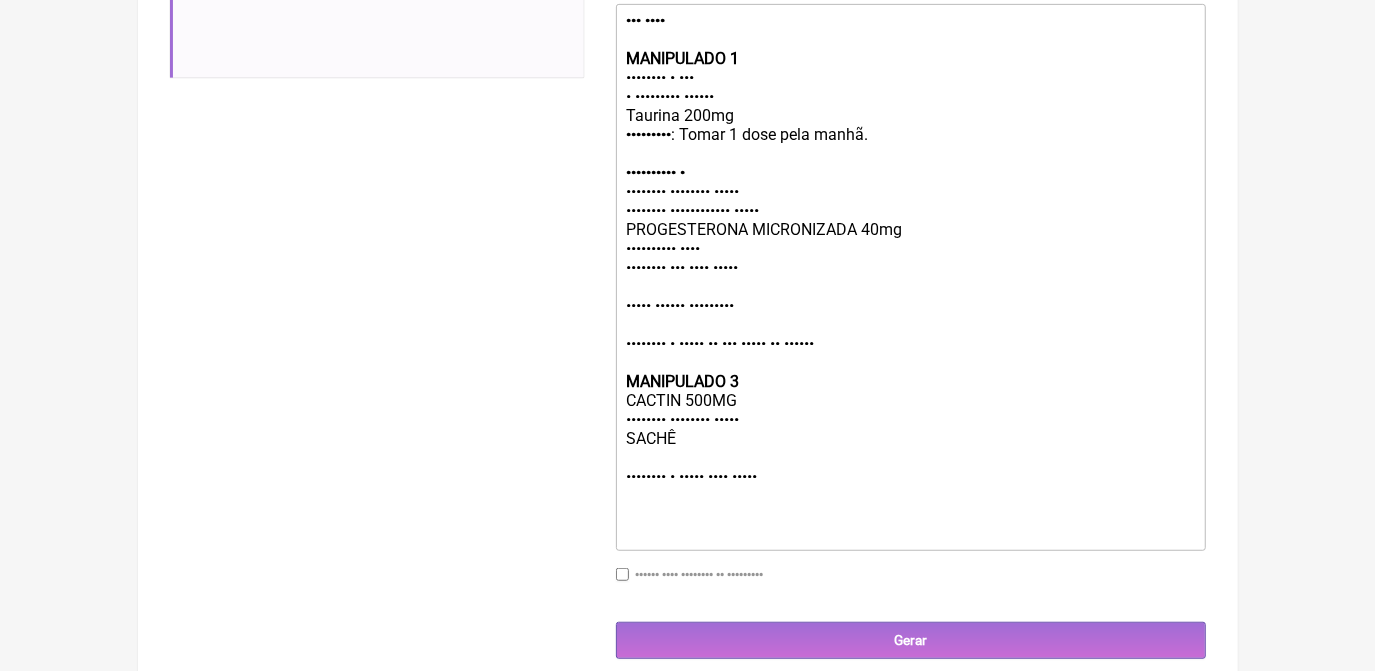 scroll, scrollTop: 715, scrollLeft: 0, axis: vertical 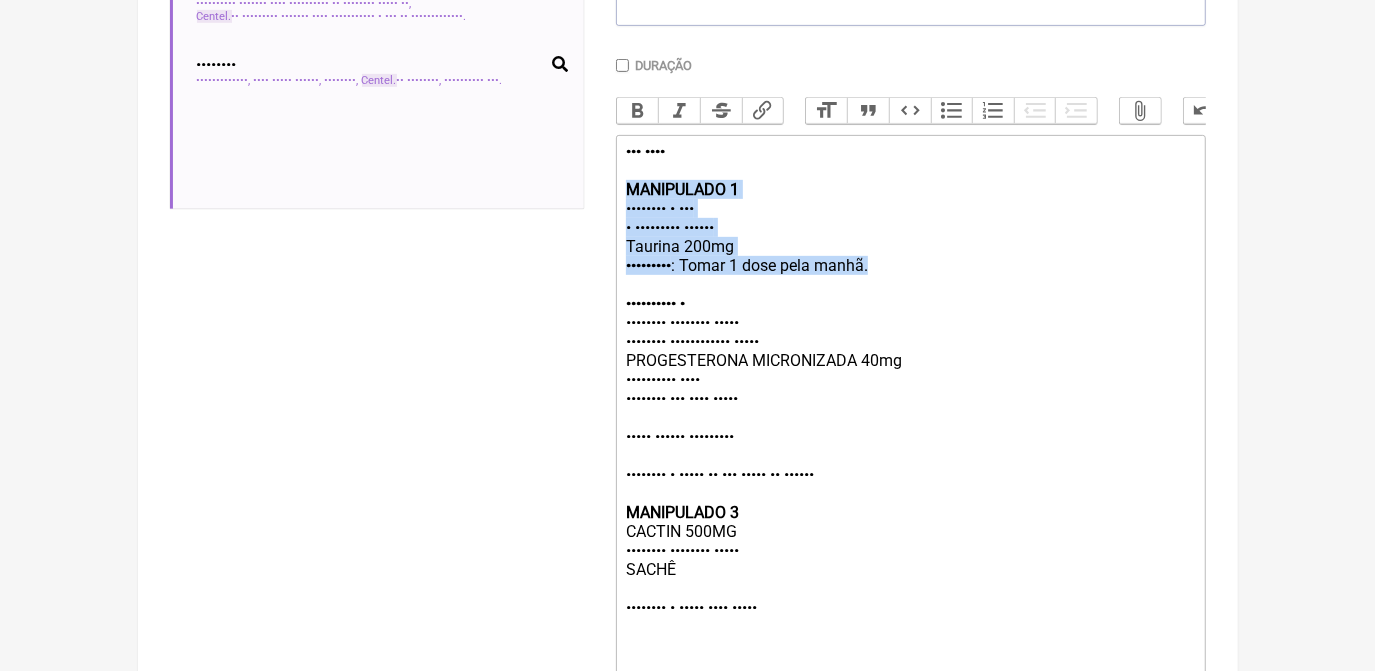 drag, startPoint x: 904, startPoint y: 290, endPoint x: 548, endPoint y: 210, distance: 364.87805 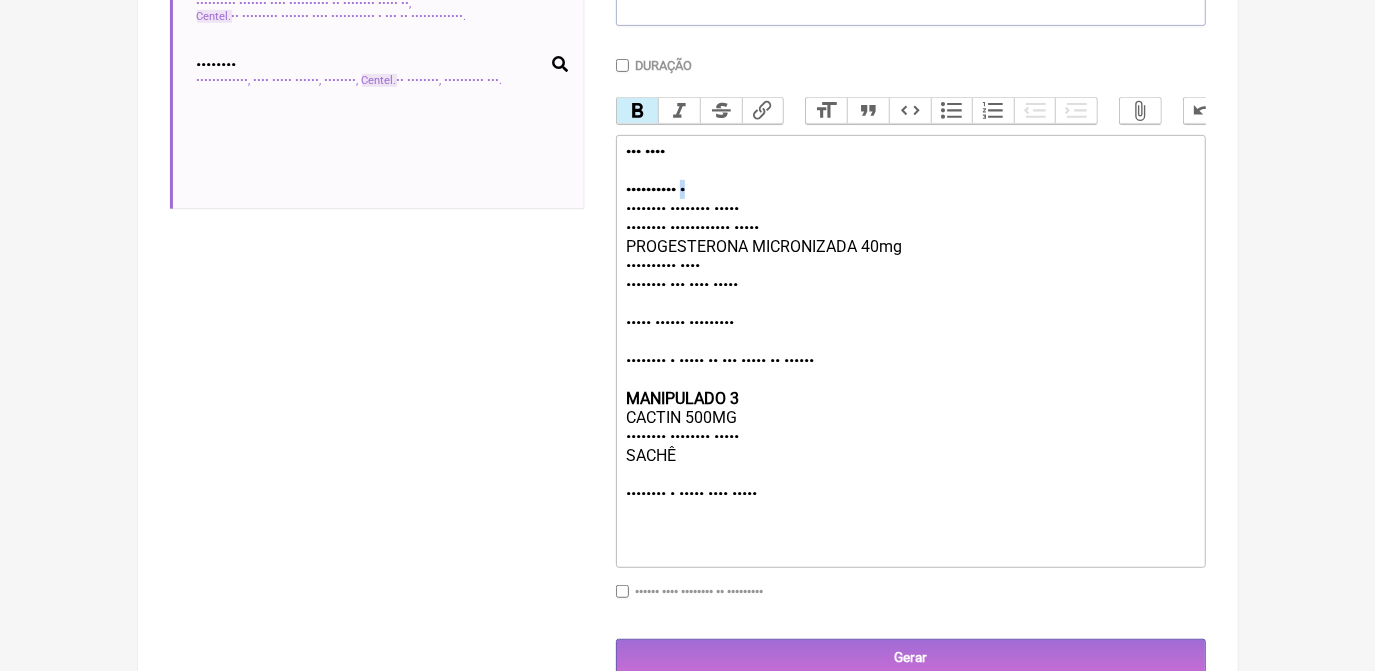 click on "••• •••• •••••••••• •" at bounding box center [655, 170] 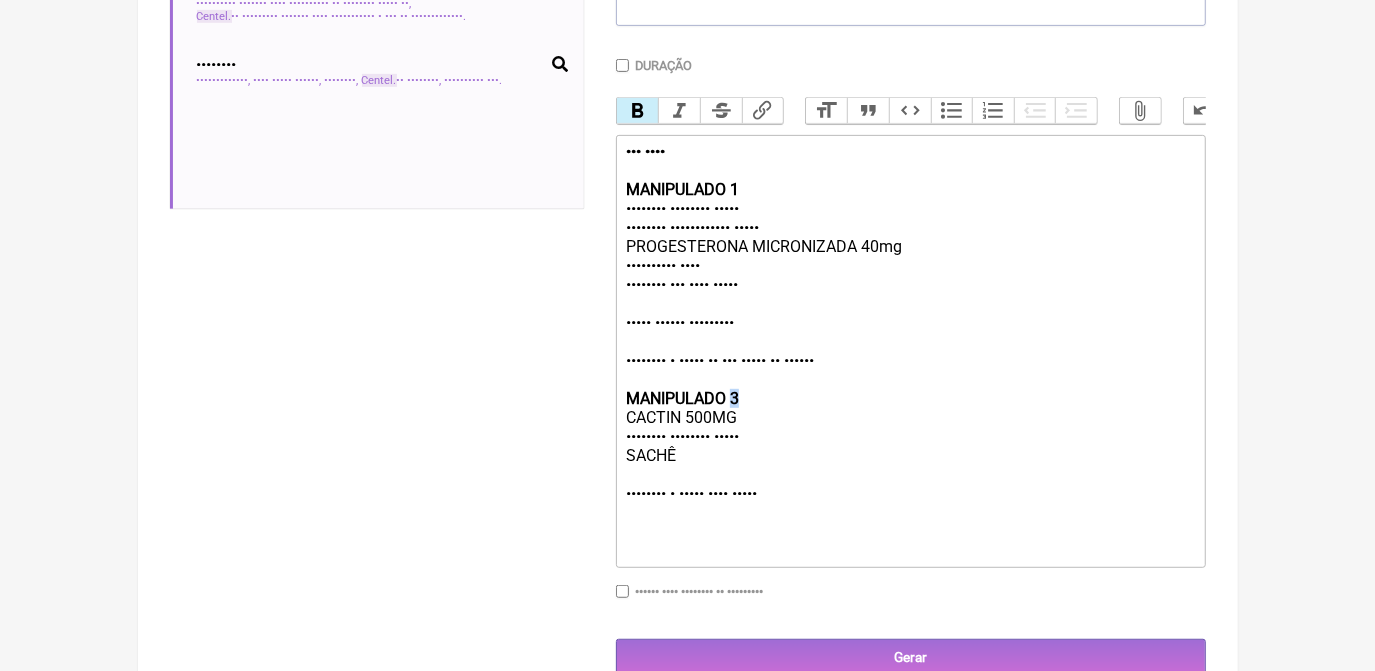 click on "••• •••• •••••••••• • •••••••• •••••••• ••••• •••••••• •••••••••••• ••••• •••••••••••• ••••••••••• •••• •••••••••• •••• •••••••• ••• •••• ••••• ••••• •••••• ••••••••• •••••••• • ••••• •• ••• ••••• •• •••••• •••••••••• • •••••• ••••• •••••••• •••••••• ••••• ••••• •••••••• • ••••• •••• •••••" at bounding box center (910, 332) 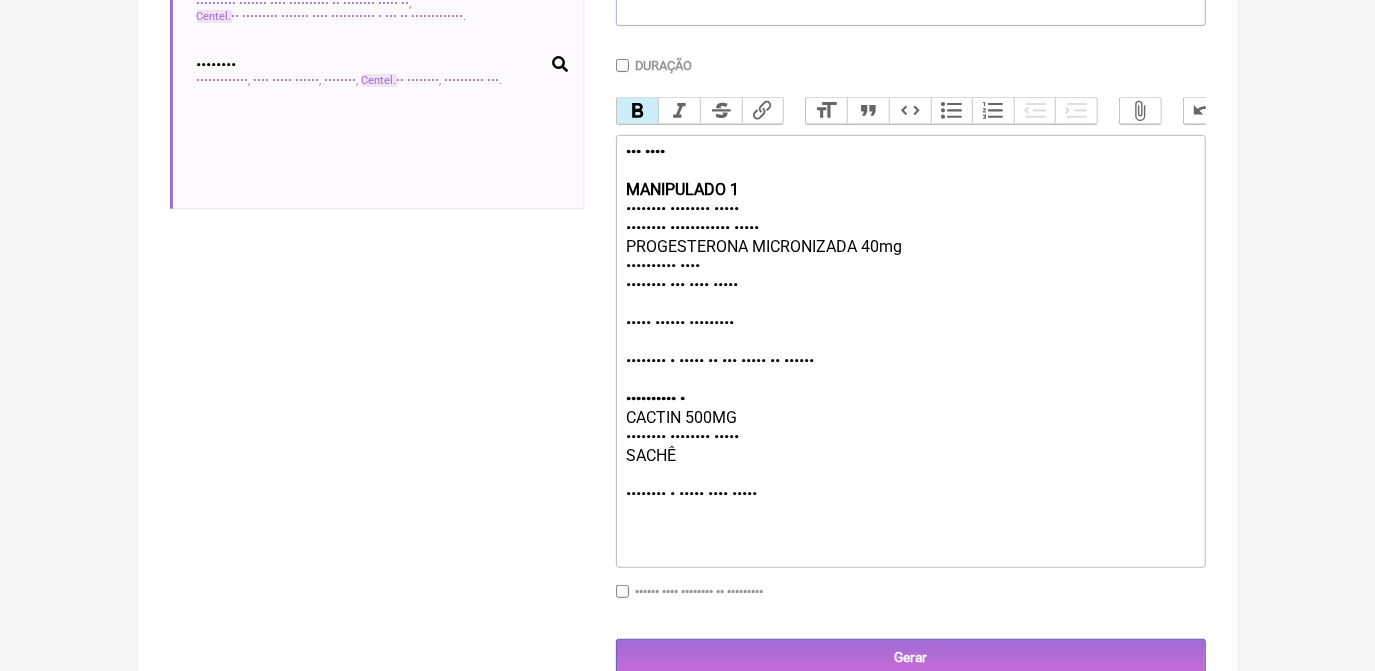 click on "USO ORAL MANIPULADO 1 MAGNÉSIO TREONATO 200MG MAGNÉSIO BISGLICINATO 200MG PROGESTERONA MICRONIZADA 40mg Herbatonim 50mg Camomila ext seco 150mg SACHÊ FRUTAS VERMELHAS CONSUMIR 1 SACHÊ 30 MIN ANTES DE DORMIR MANIPULADO 2 CACTIN 500MG CENTELLA ASIATICA 200MG SACHÊ CONSUMIR 1 SACHÊ PELA MANHÃ" at bounding box center (910, 332) 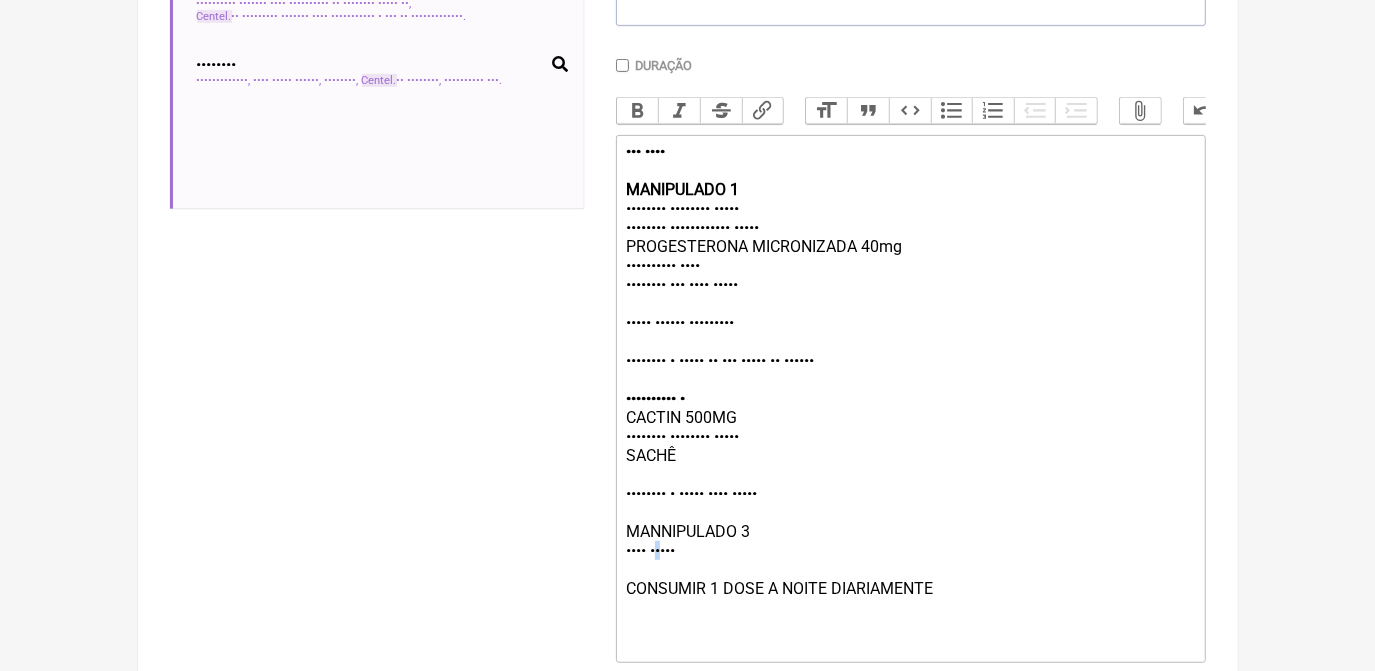 click on "••• •••• •••••••••• • •••••••• •••••••• ••••• •••••••• •••••••••••• ••••• •••••••••••• ••••••••••• •••• •••••••••• •••• •••••••• ••• •••• ••••• ••••• •••••• ••••••••• •••••••• • ••••• •• ••• ••••• •• •••••• •••••••••• • •••••• ••••• •••••••• •••••••• ••••• ••••• •••••••• • ••••• •••• •••••  ••••••••••• • •••• ••••• •••••••• • •••• • ••••• •••••••••••" at bounding box center [910, 379] 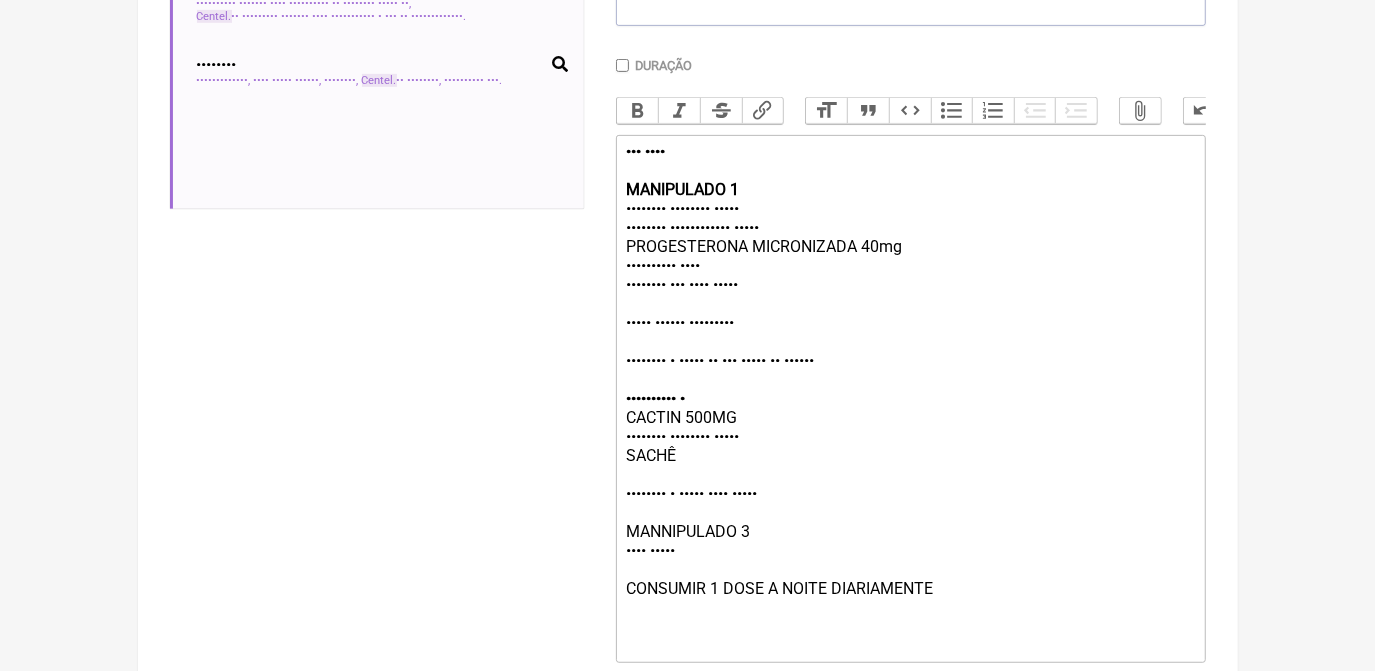 type on "•••••••••••••••• •••••••••••••••••••••• •••••••••••••••••••••• •••••••• ••••••••••••••••• •••••••••••• ••••••••••••••••••••• ••••••••••• •••••••••••••••••• •••••••••••••••• ••• •••• •••••••••••••••••• •••••• ••••••••••••••••••••••••• • ••••• •• ••• ••••• •• •••••••••••••••••••••••••••••••• •••••••••••••••••••• ••••••••••••••••• •••••••• •••••••••••••••••••••••••••••• • ••••• •••• •••••••••••••••••••••••••••••• ••••••••• ••••••••••••••••••••• • •••• • ••••• ••••••••••••••••••••••••••••••••••••••••••••••••••" 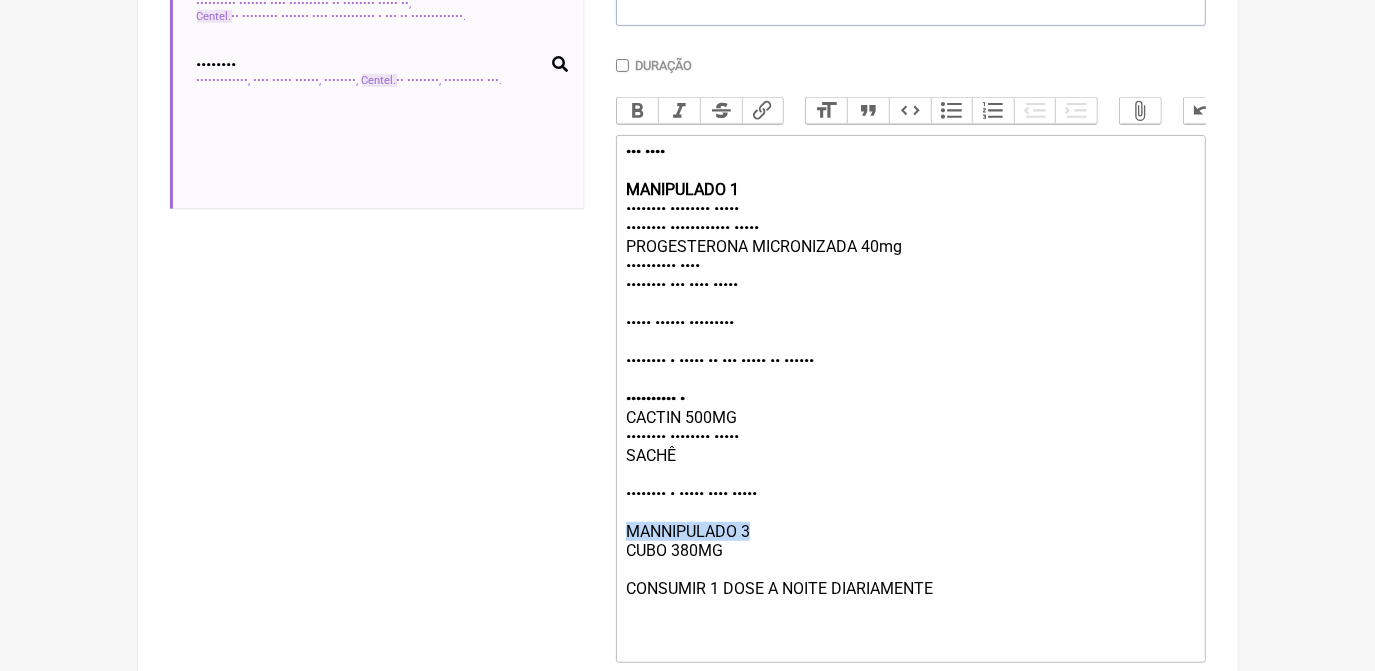 drag, startPoint x: 619, startPoint y: 552, endPoint x: 753, endPoint y: 553, distance: 134.00374 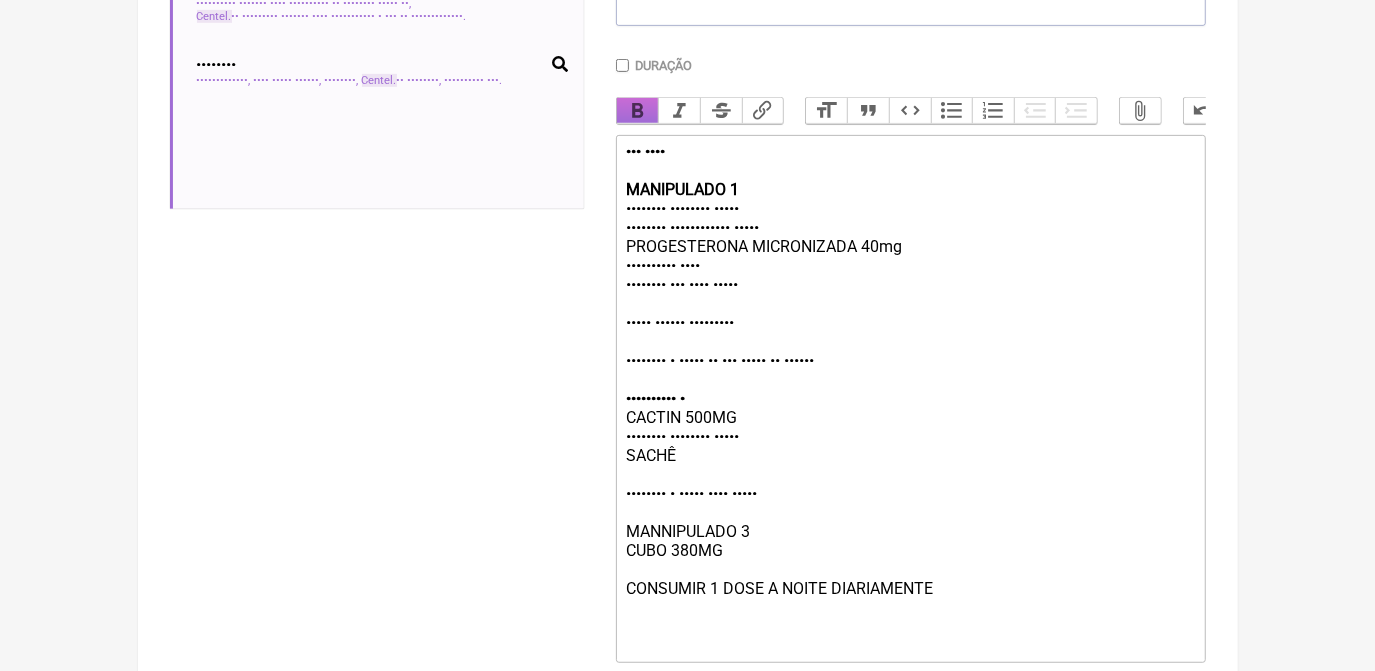 click on "••••" at bounding box center (638, 111) 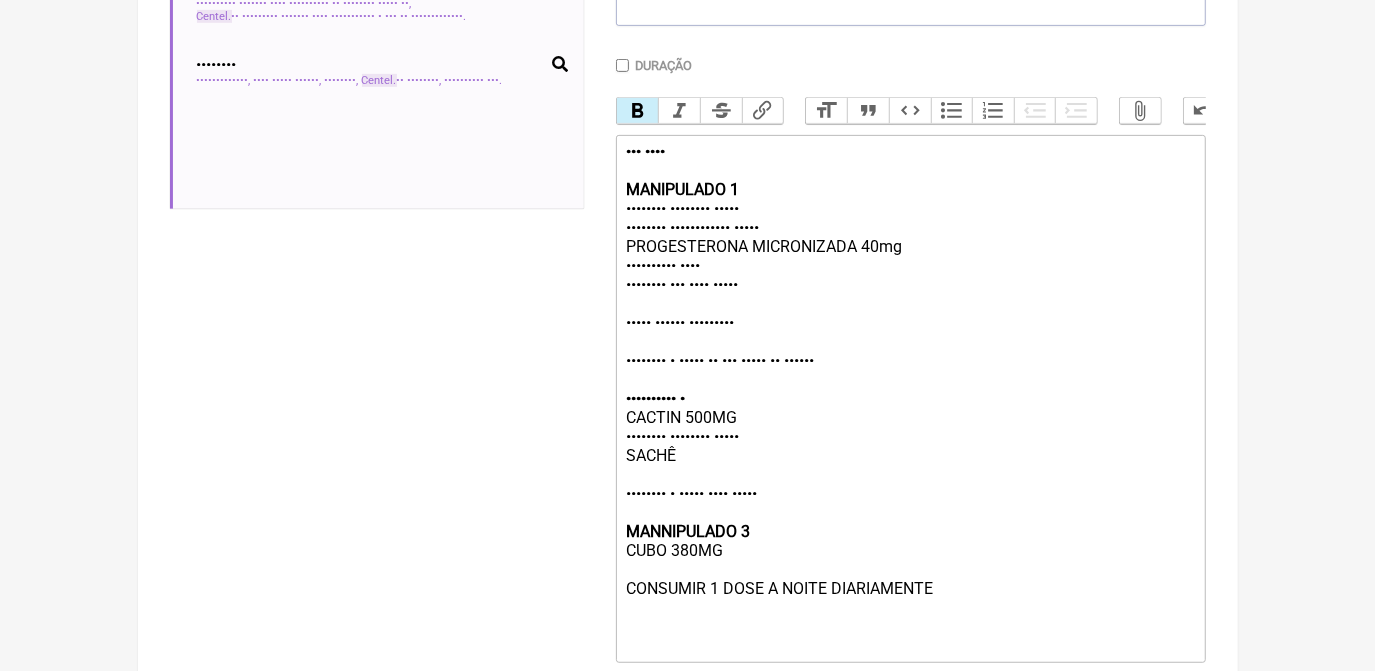 click on "••• •••• •••••••••• • •••••••• •••••••• ••••• •••••••• •••••••••••• ••••• •••••••••••• ••••••••••• •••• •••••••••• •••• •••••••• ••• •••• ••••• ••••• •••••• ••••••••• •••••••• • ••••• •• ••• ••••• •• •••••• •••••••••• • •••••• ••••• •••••••• •••••••• ••••• ••••• •••••••• • ••••• •••• •••••  ••••••••••• • •••• ••••• •••••••• • •••• • ••••• •••••••••••" at bounding box center [910, 379] 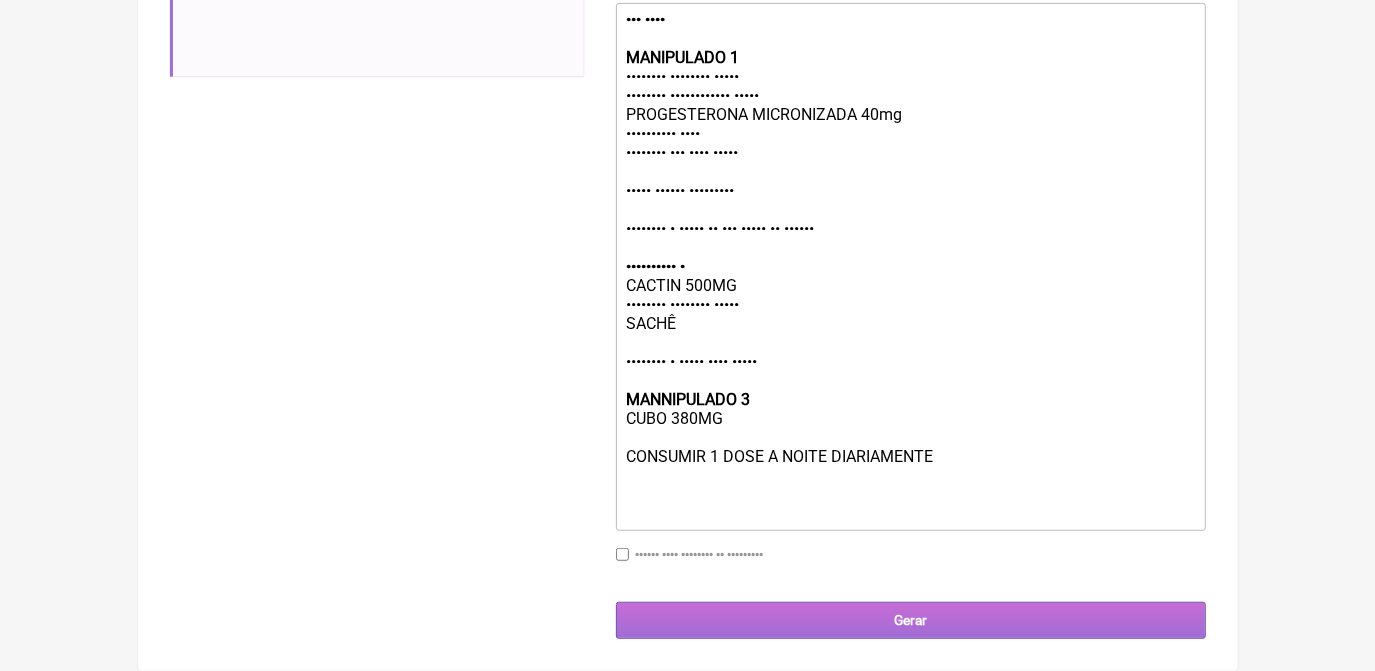 scroll, scrollTop: 696, scrollLeft: 0, axis: vertical 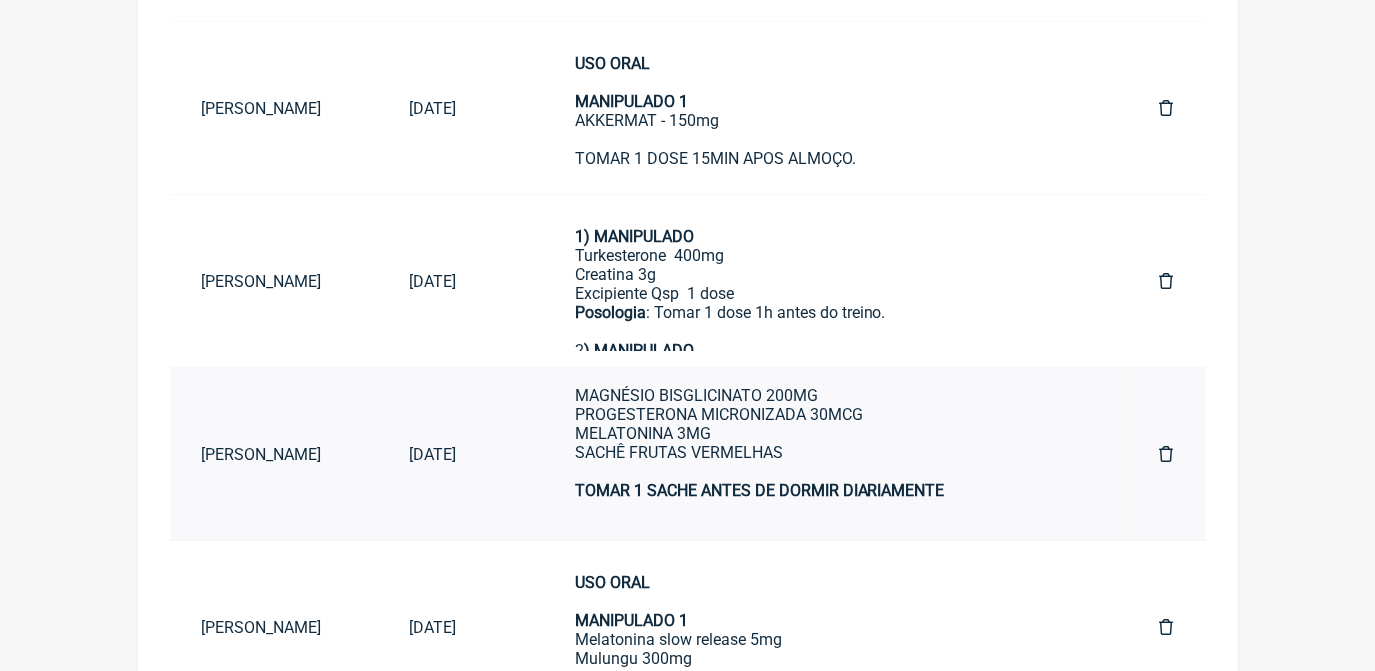 click on "USO ORAL MANIPULADO 1 MAGNÉSIO TREONATO 200MG MAGNÉSIO BISGLICINATO 200MG PROGESTERONA MICRONIZADA 30MCG MELATONINA 3MG  SACHÊ FRUTAS VERMELHAS TOMAR 1 SACHE ANTES DE DORMIR DIARIAMENTE" at bounding box center [827, 490] 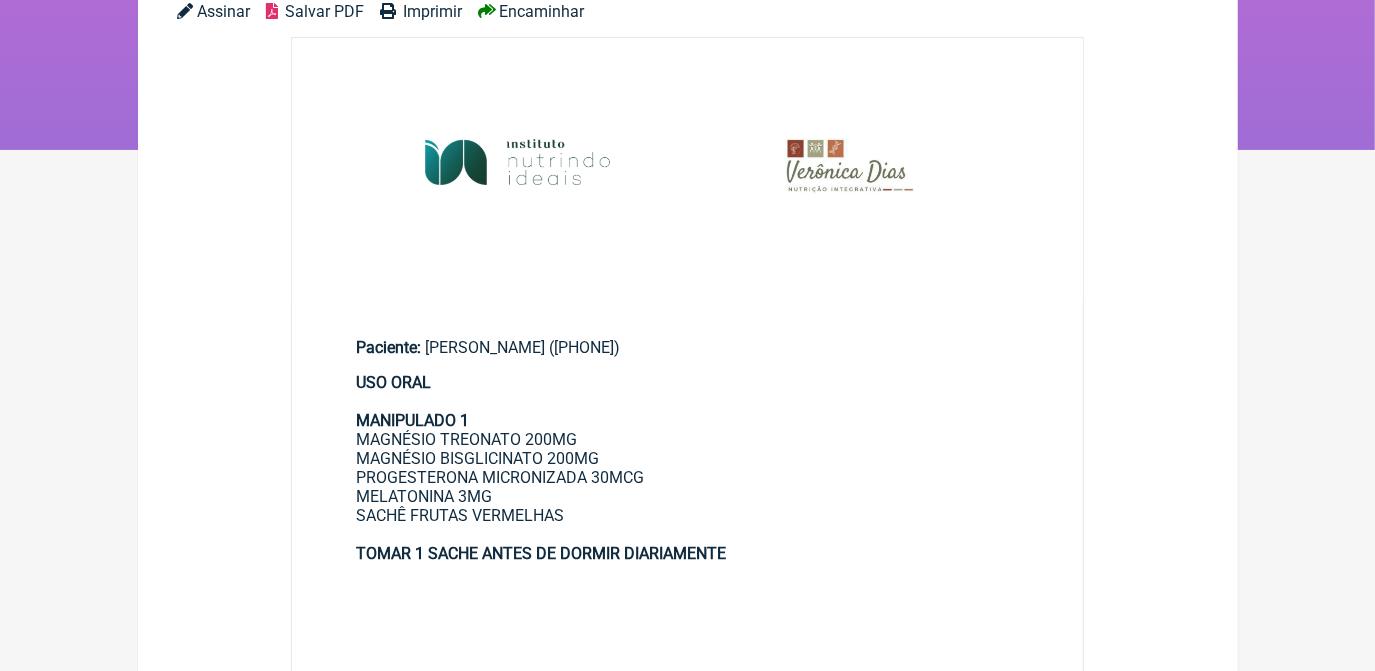 scroll, scrollTop: 272, scrollLeft: 0, axis: vertical 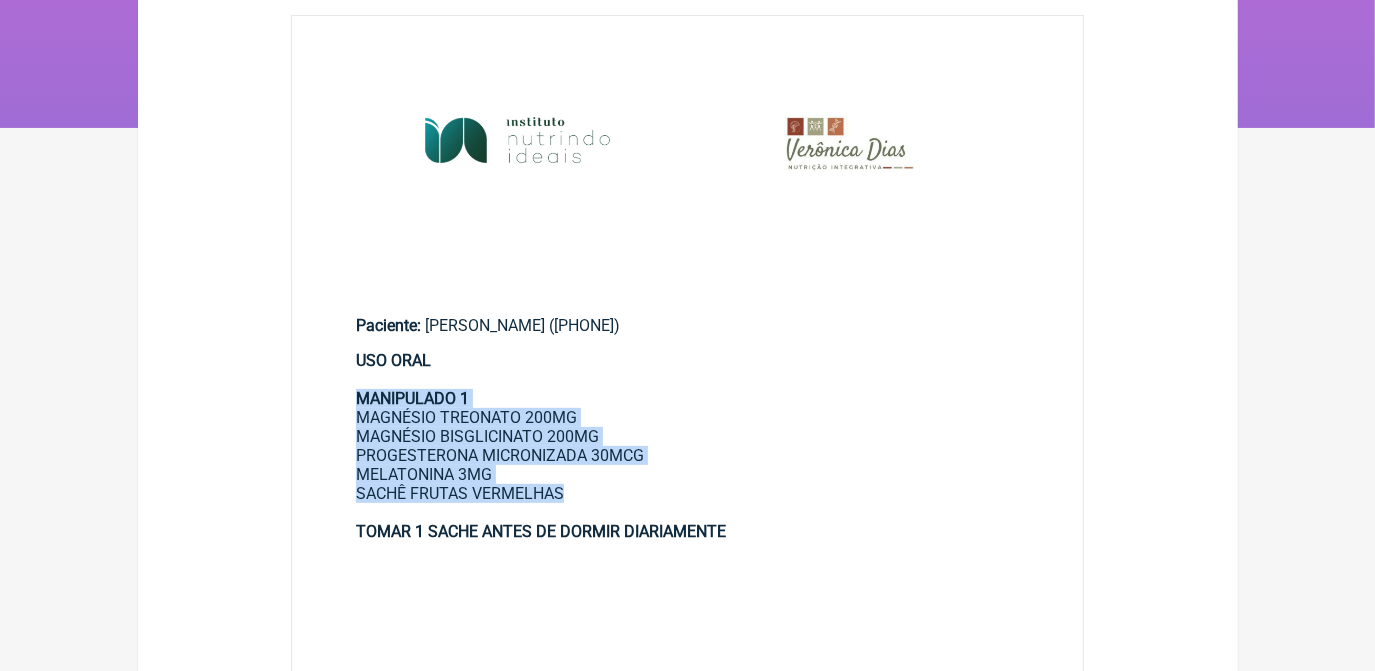 drag, startPoint x: 357, startPoint y: 401, endPoint x: 568, endPoint y: 499, distance: 232.6478 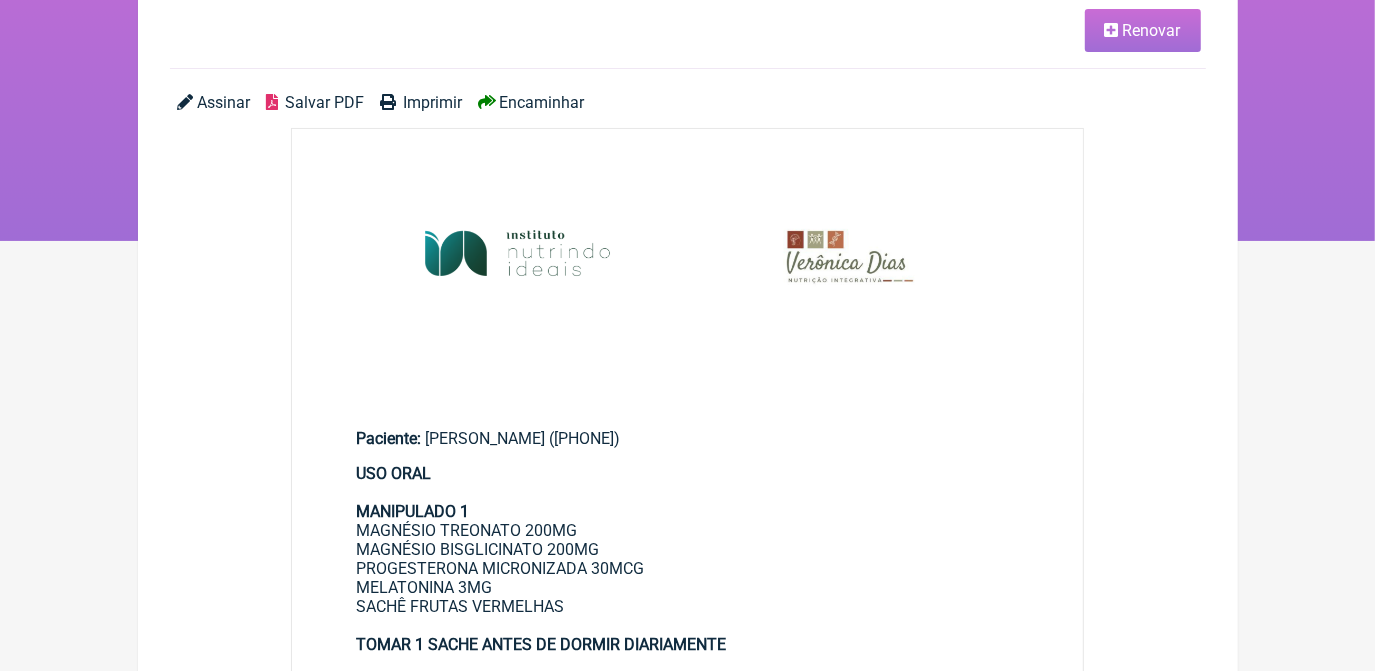 scroll, scrollTop: 0, scrollLeft: 0, axis: both 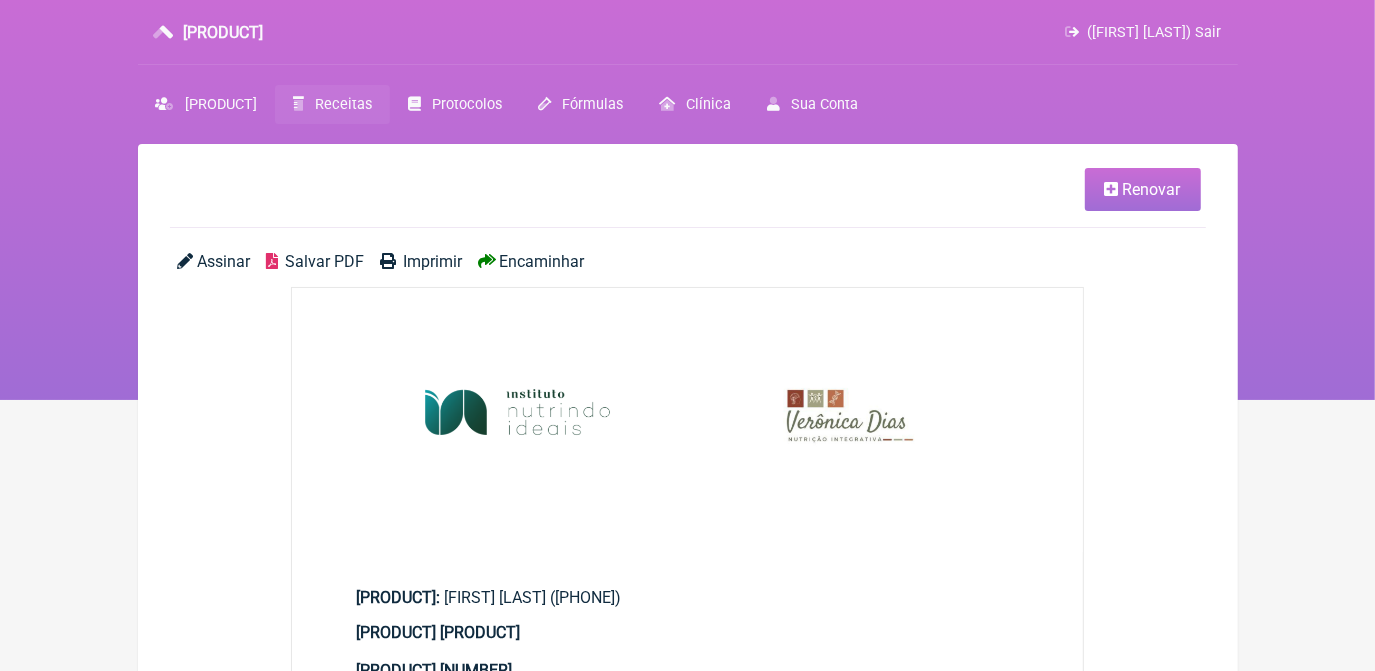 click on "Salvar PDF" at bounding box center [324, 261] 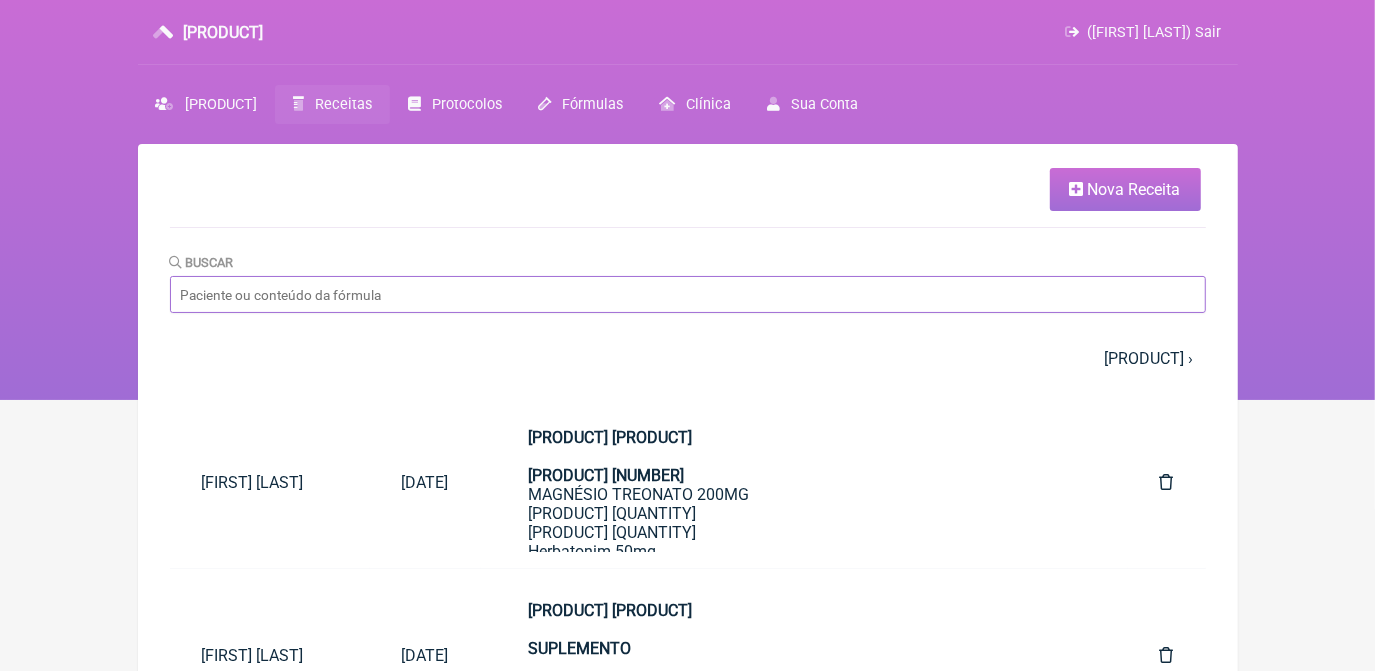 click on "Buscar" at bounding box center (688, 294) 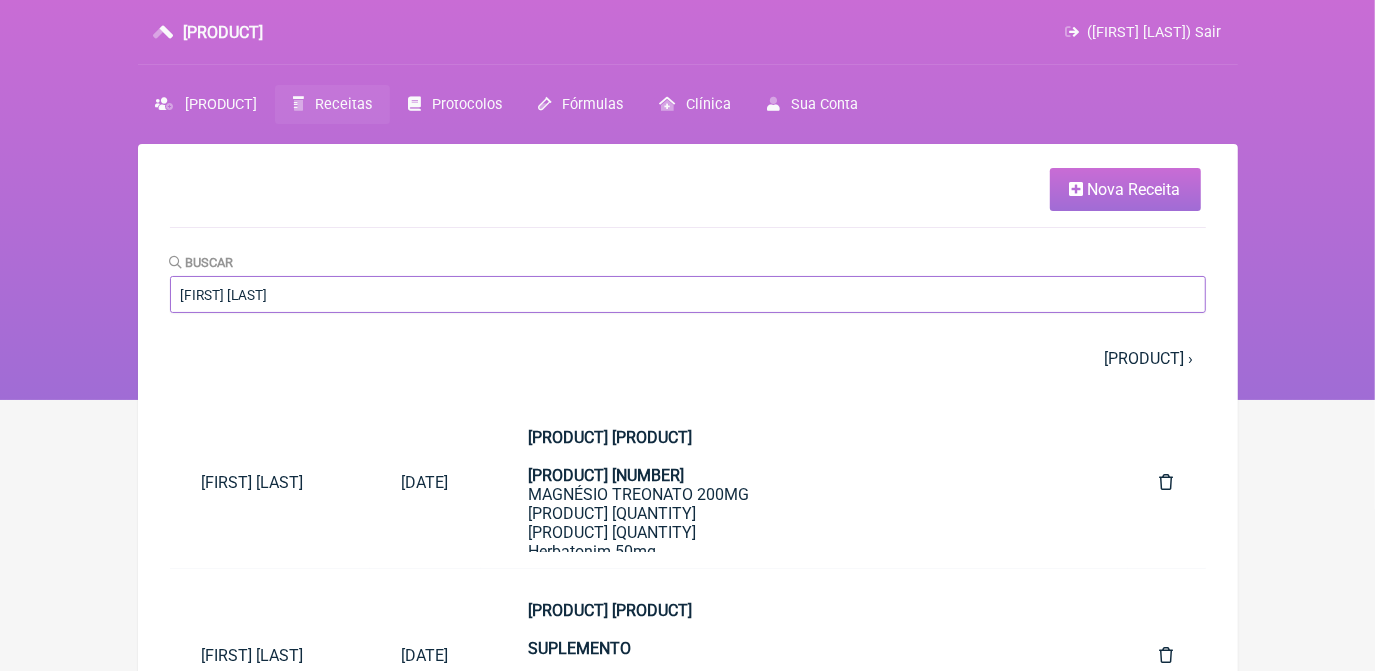 type on "[FIRST] [LAST]" 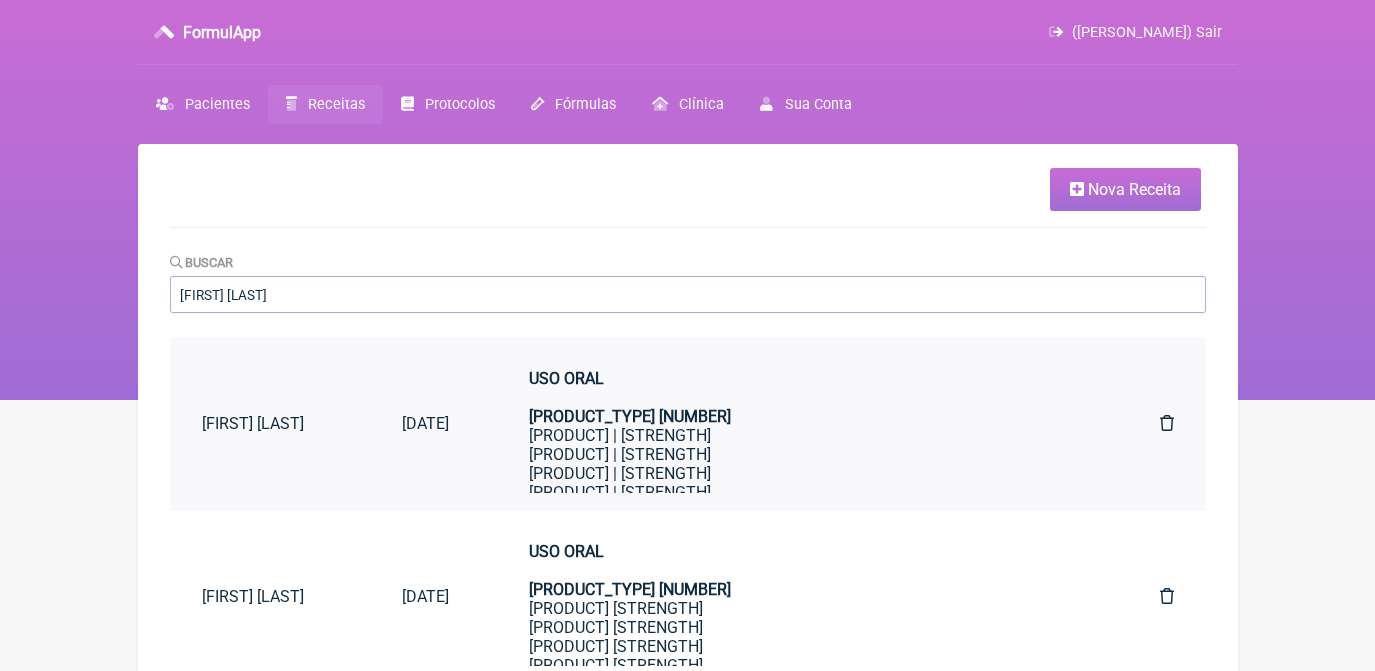 scroll, scrollTop: 0, scrollLeft: 0, axis: both 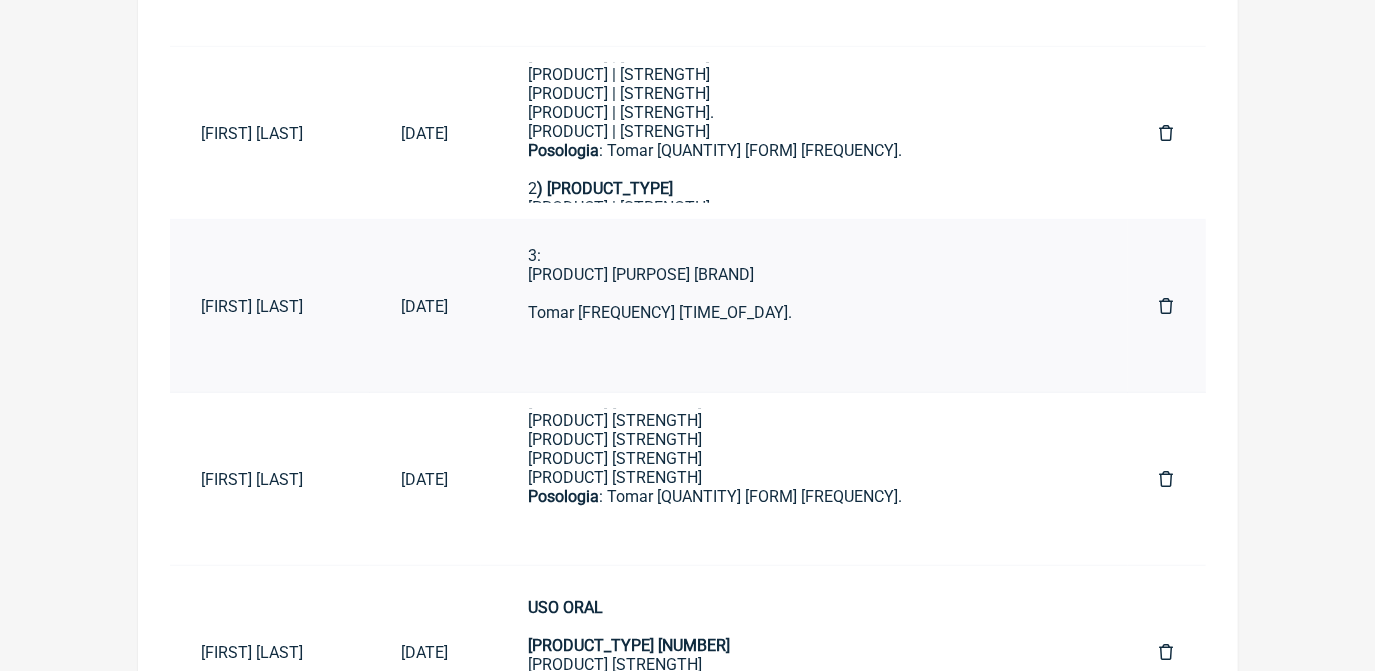 click at bounding box center [1167, 306] 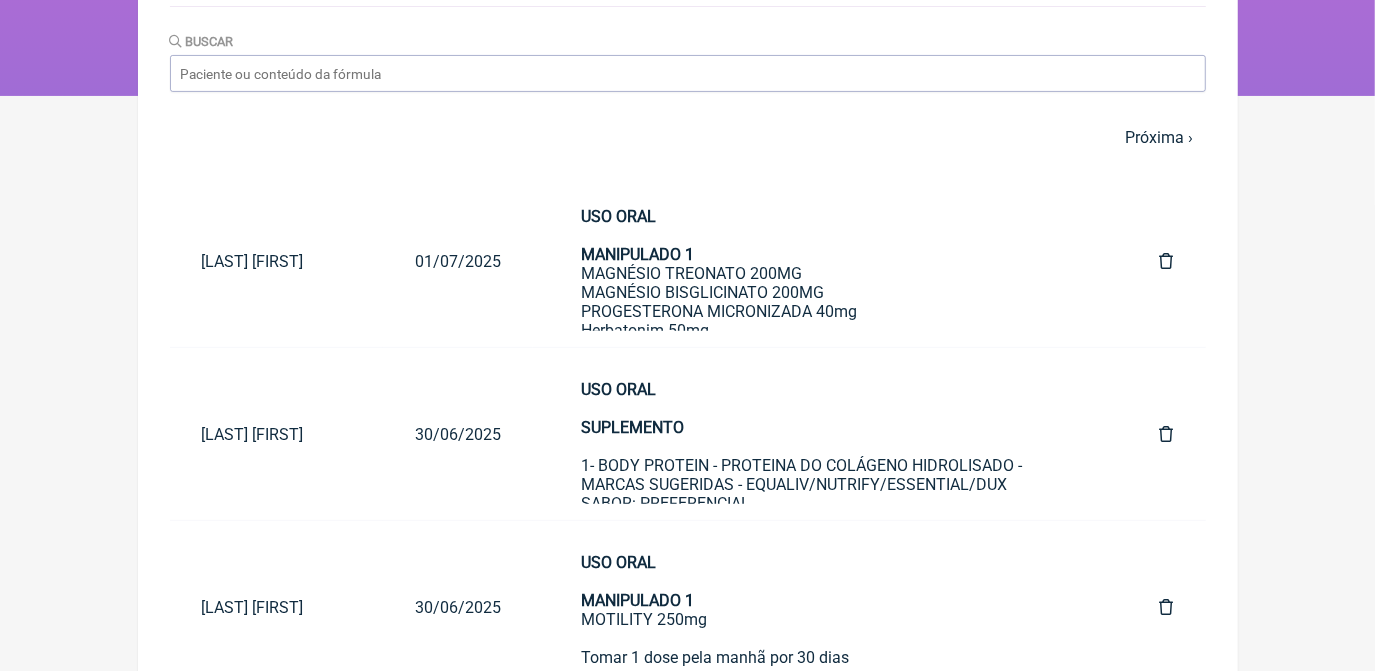 scroll, scrollTop: 363, scrollLeft: 0, axis: vertical 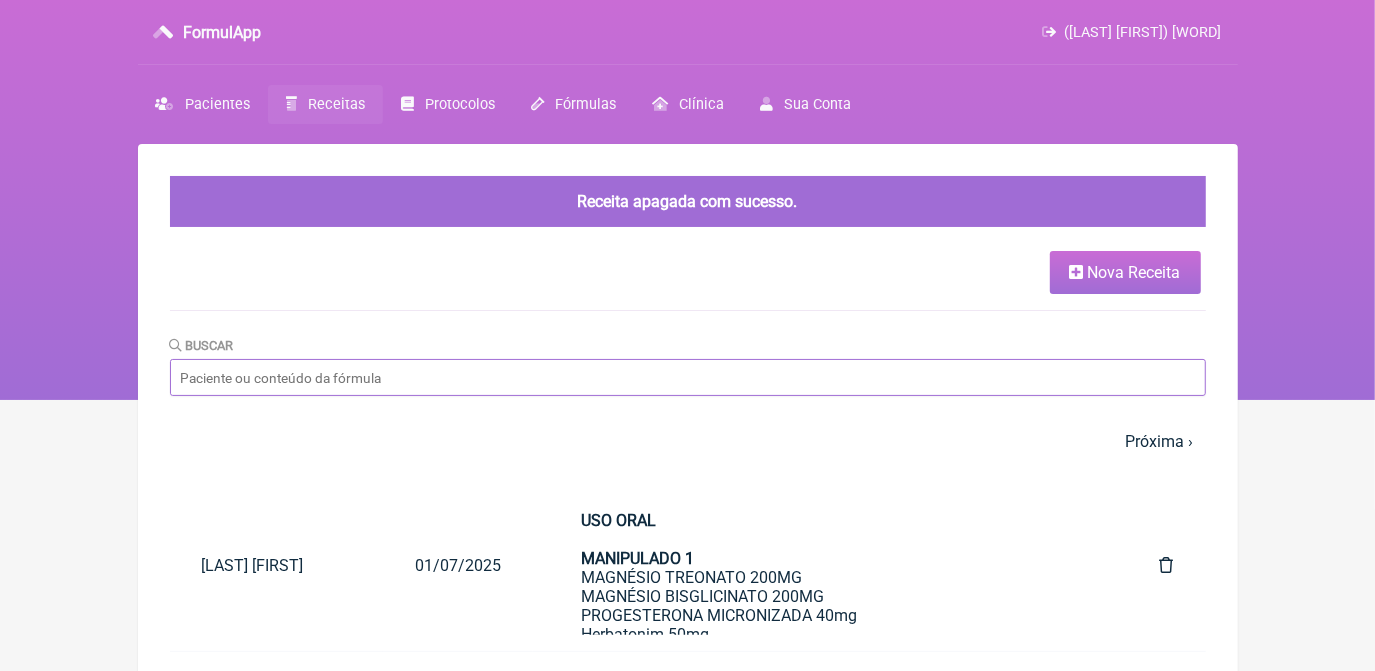 click on "Buscar" at bounding box center [688, 377] 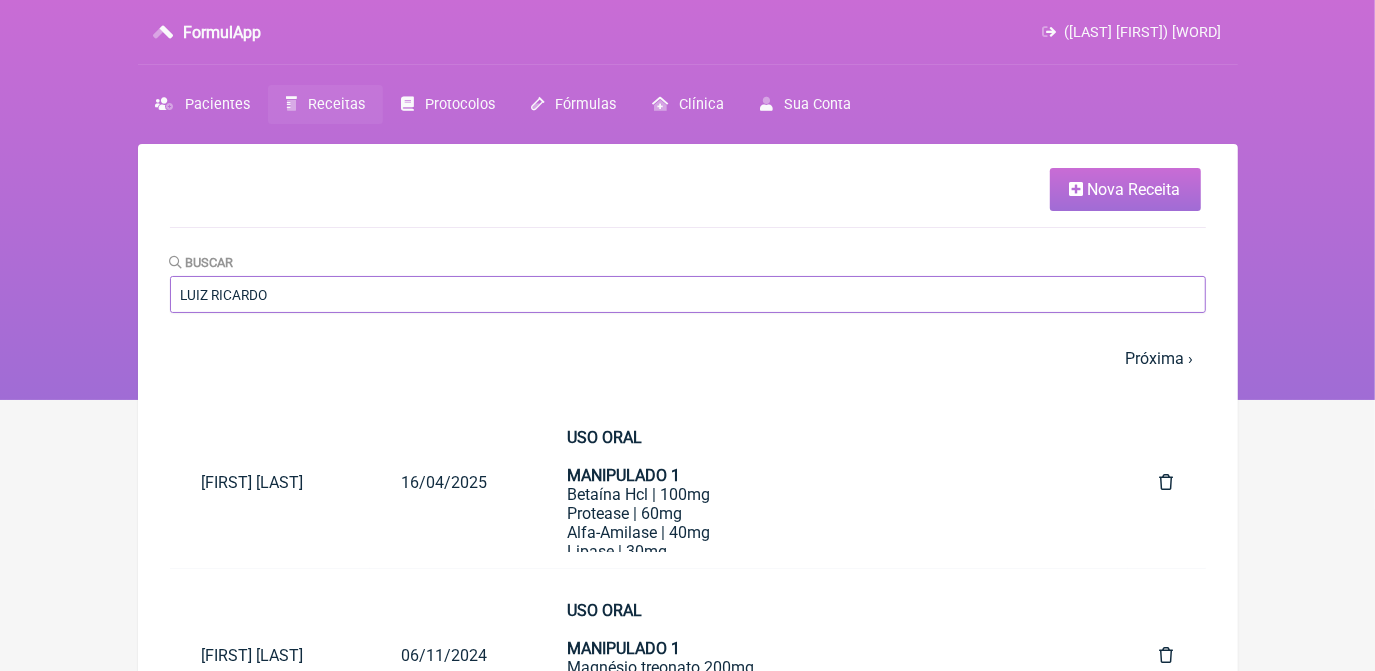 type on "[PERSON_NAME]" 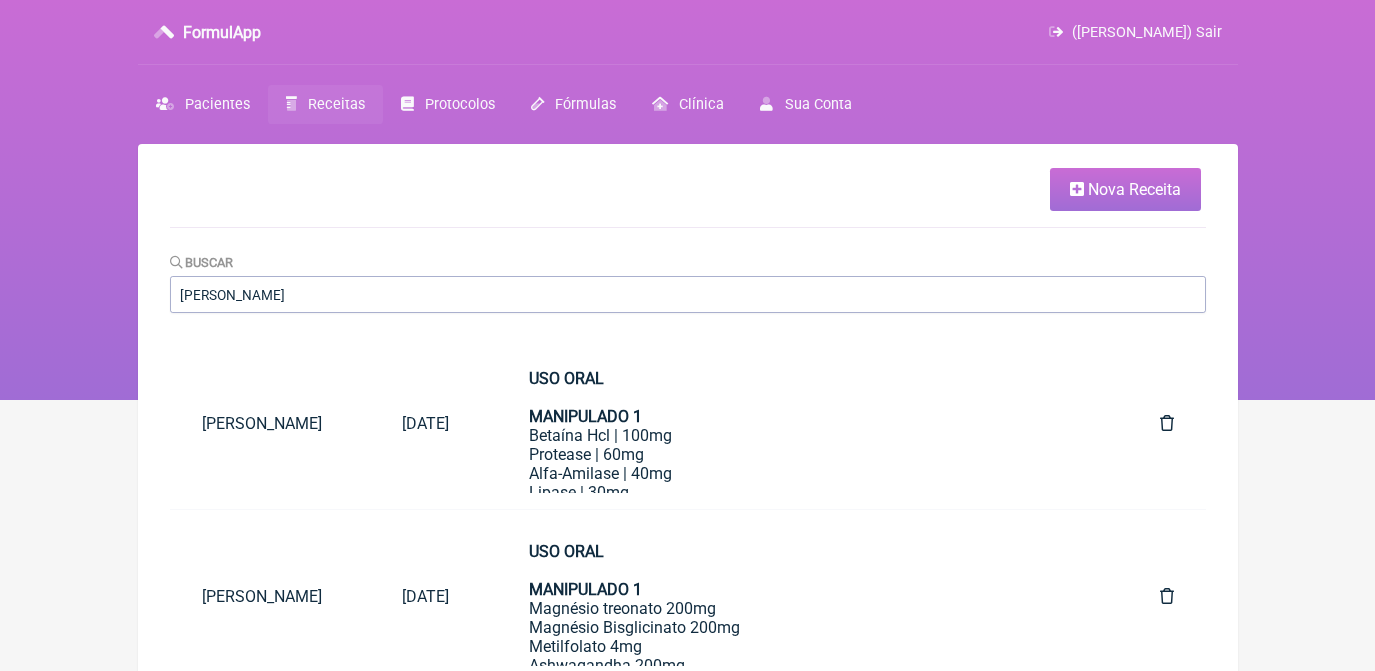 scroll, scrollTop: 0, scrollLeft: 0, axis: both 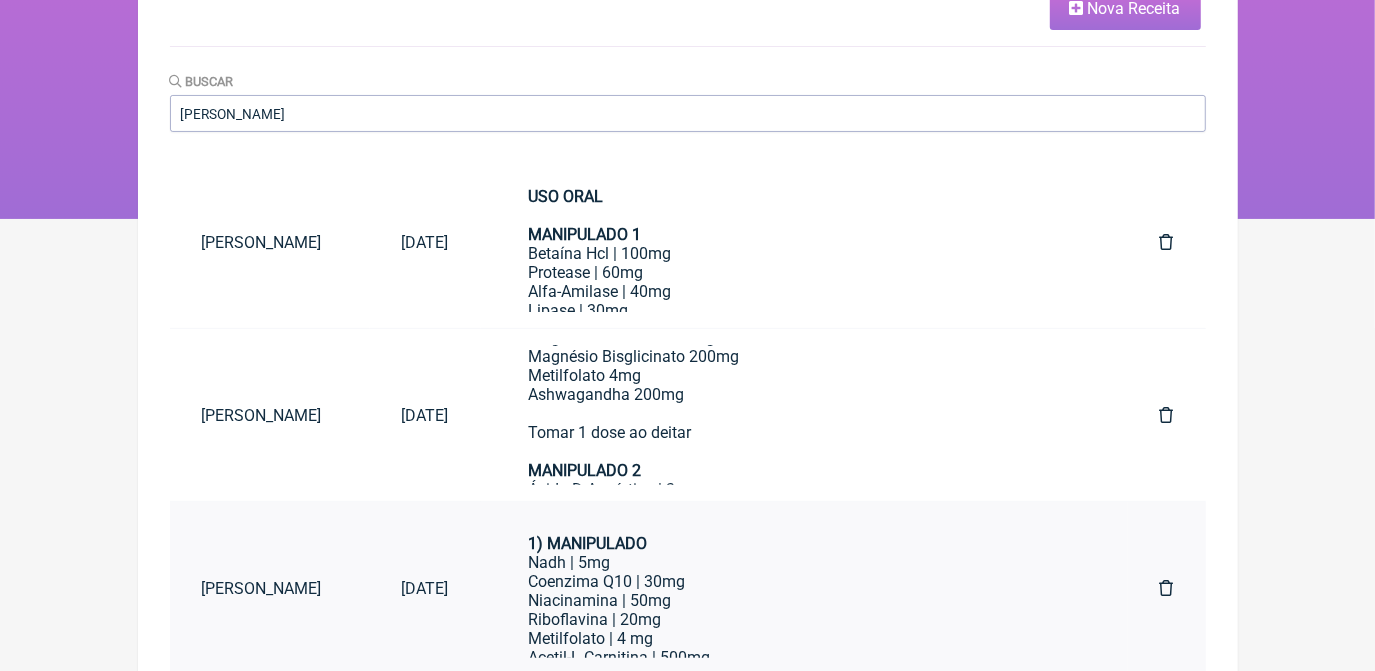 click on "Coenzima Q10 | 30mg" at bounding box center (804, 581) 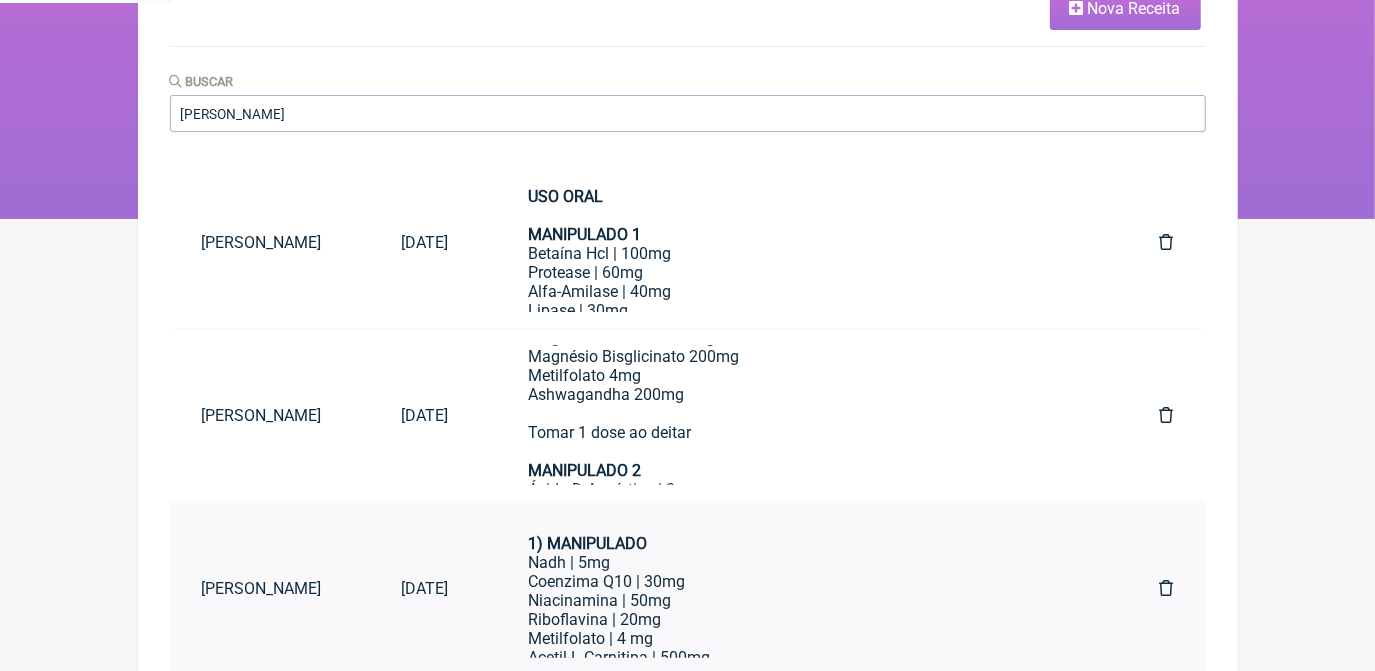scroll, scrollTop: 0, scrollLeft: 0, axis: both 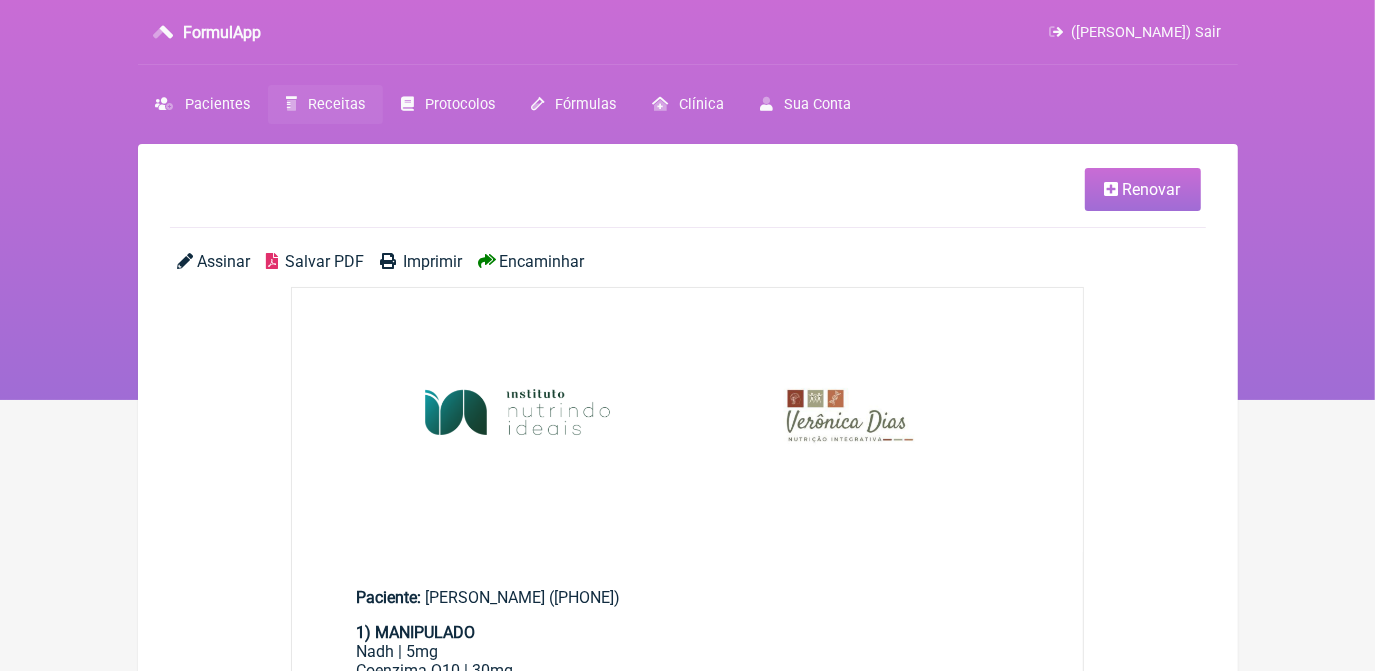 click on "Renovar" at bounding box center [1152, 189] 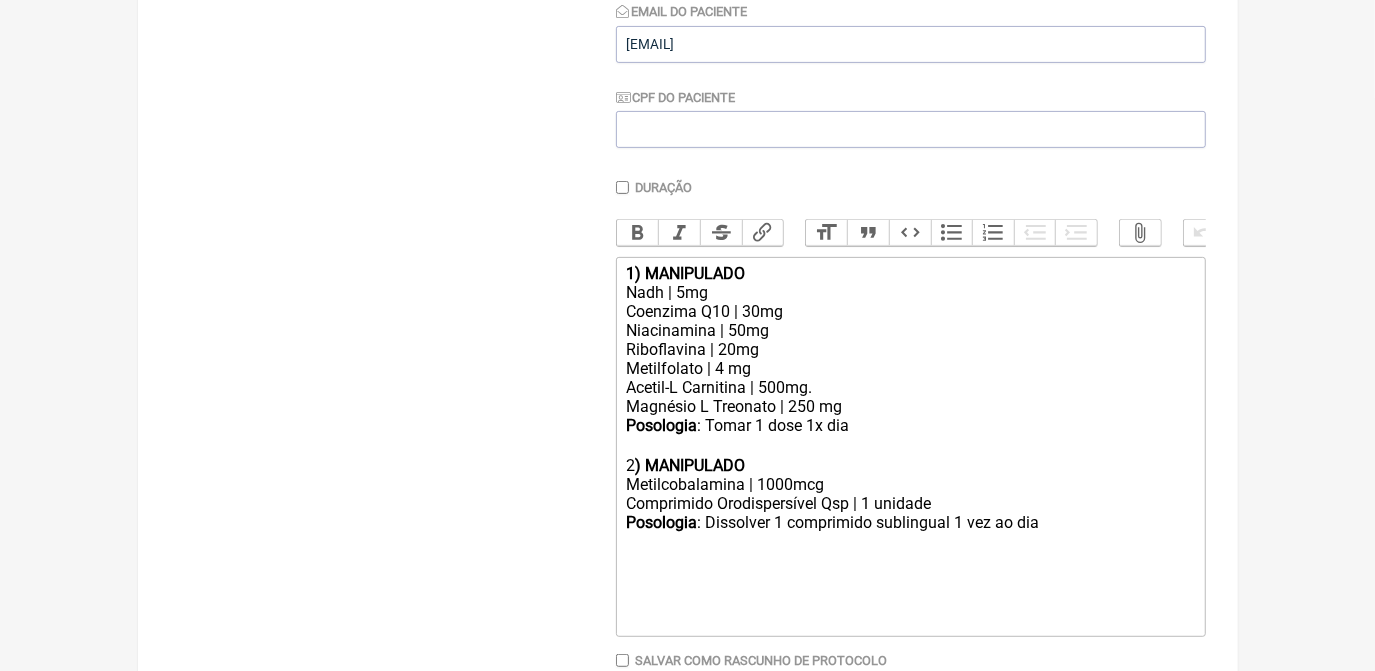 scroll, scrollTop: 454, scrollLeft: 0, axis: vertical 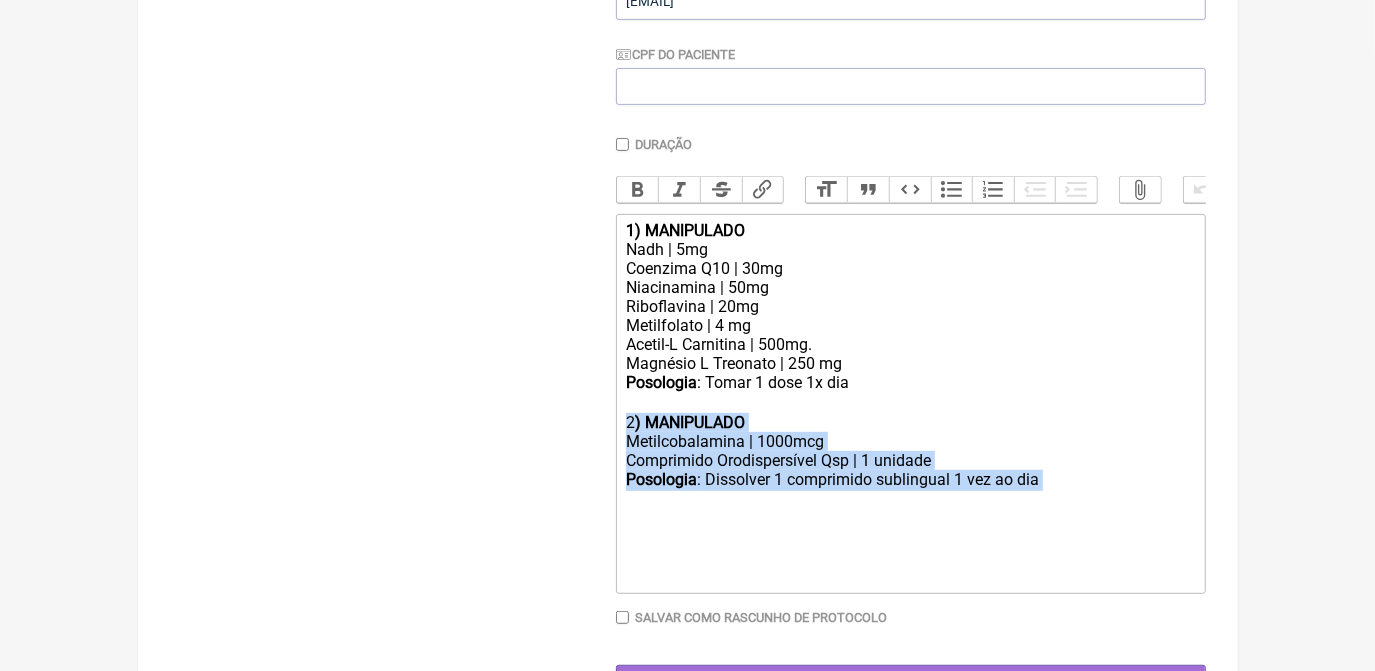 drag, startPoint x: 1051, startPoint y: 505, endPoint x: 616, endPoint y: 442, distance: 439.5384 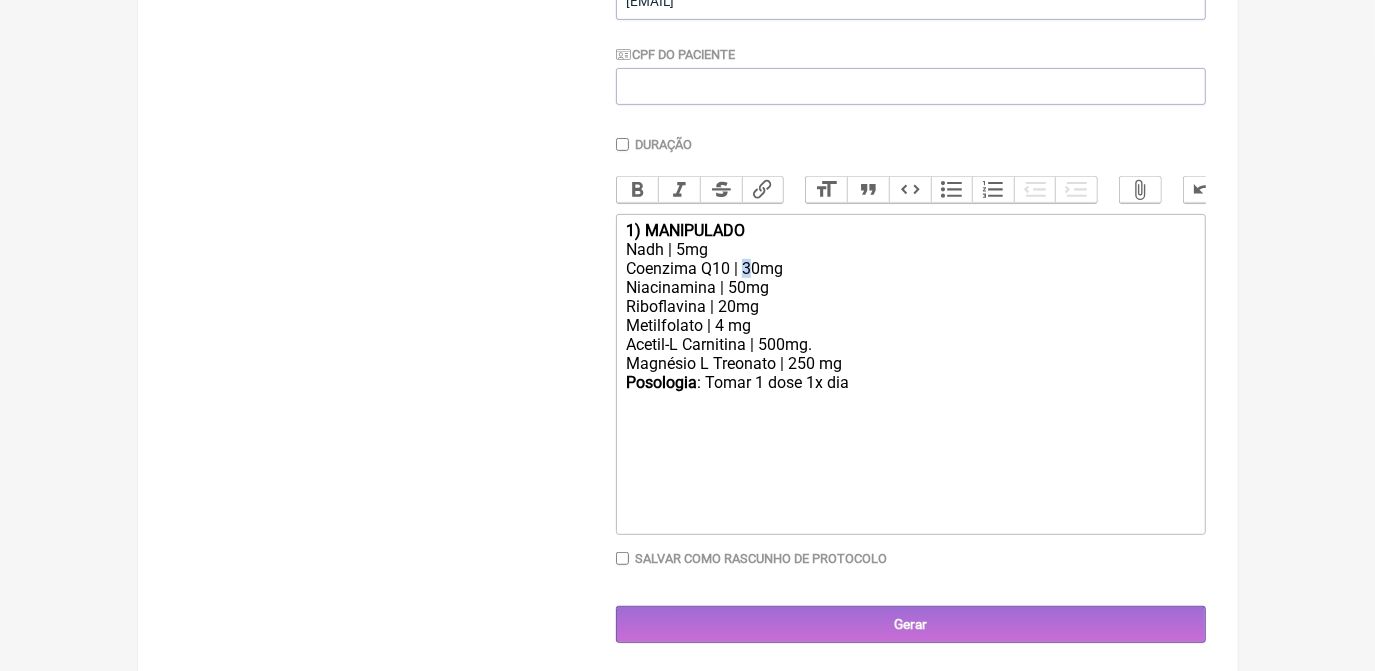 click on "[PRODUCT] | [STRENGTH]" at bounding box center [910, 268] 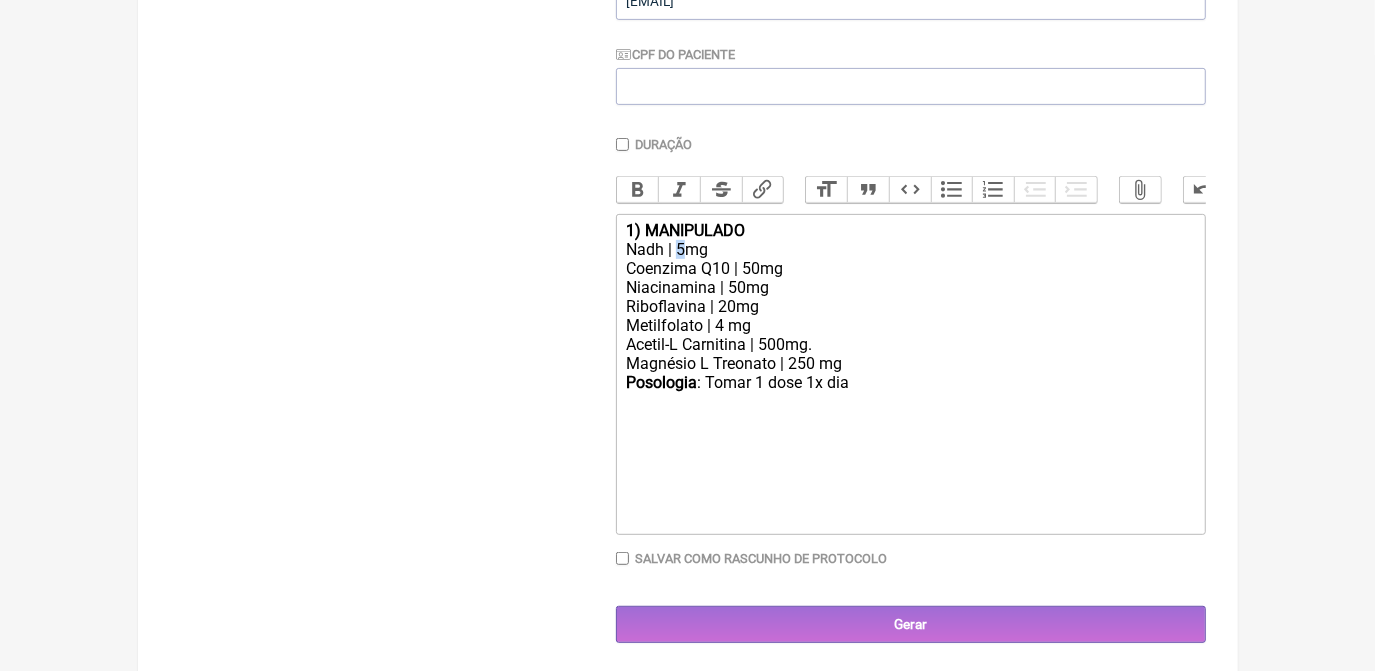 drag, startPoint x: 677, startPoint y: 260, endPoint x: 687, endPoint y: 261, distance: 10.049875 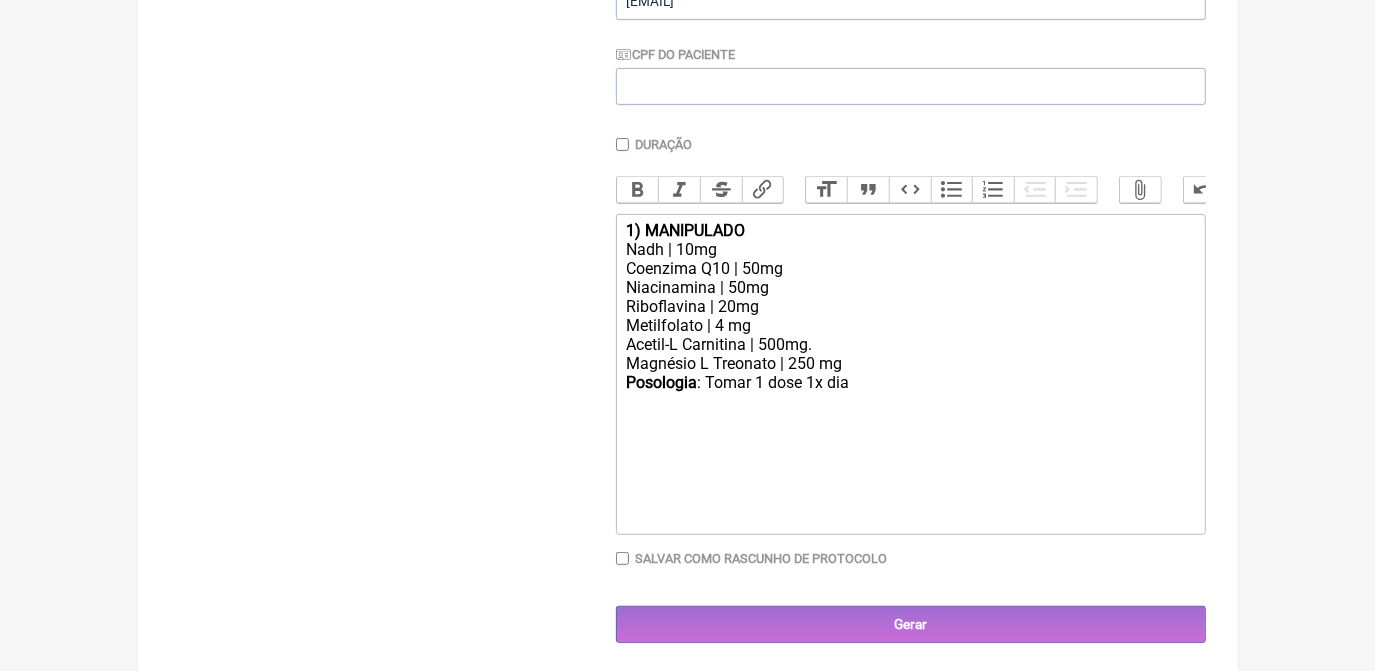 click on "Acetil-L Carnitina | 500mg. Magnésio L Treonato | 250 mg Posologia : Tomar 1 dose 1x dia ㅤ" at bounding box center [910, 412] 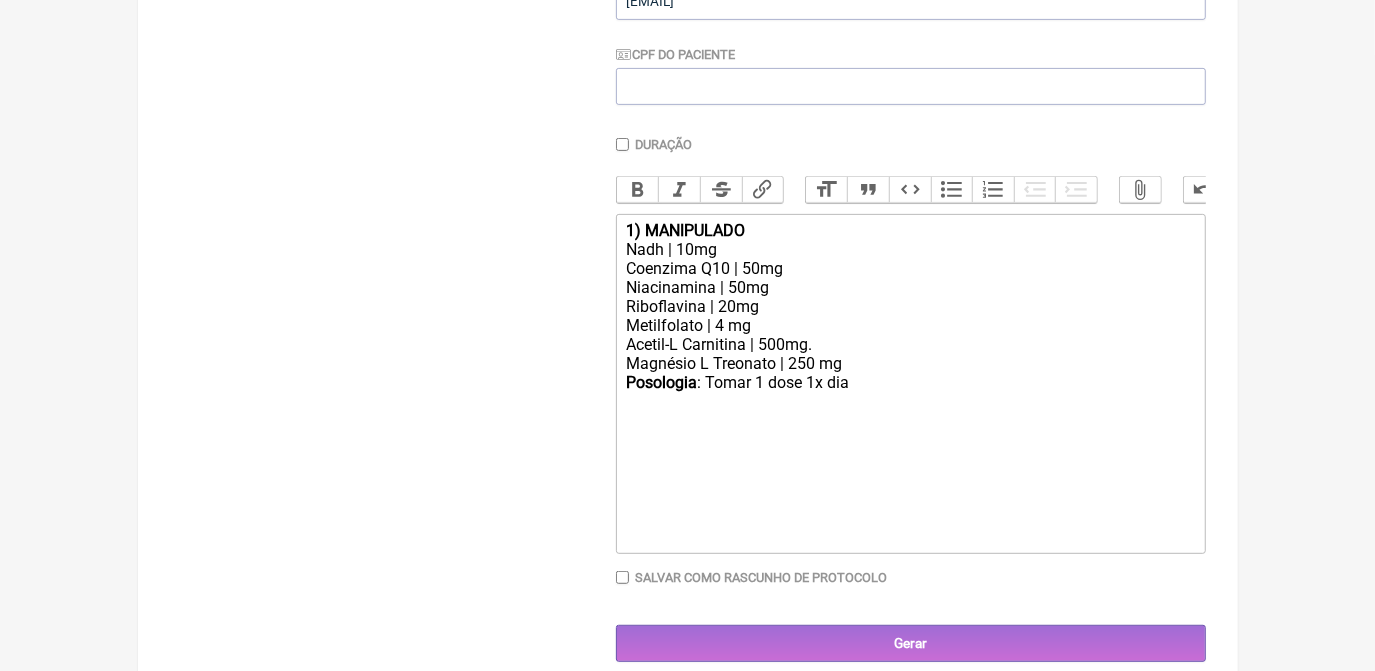 type on "<div><strong>1) MANIPULADO</strong></div><div>Nadh | 10mg</div><div>Coenzima Q10 | 50mg</div><div>Niacinamina | 50mg</div><div>Riboflavina | 20mg<br>Metilfolato | 4 mg</div><div>Acetil-L Carnitina | 500mg.<br>Magnésio L Treonato | 250 mg<br><strong>Posologia</strong>: Tomar 1 dose 1x dia ㅤ<br><br><br><br><br><br><br></div><div><br><br></div>" 